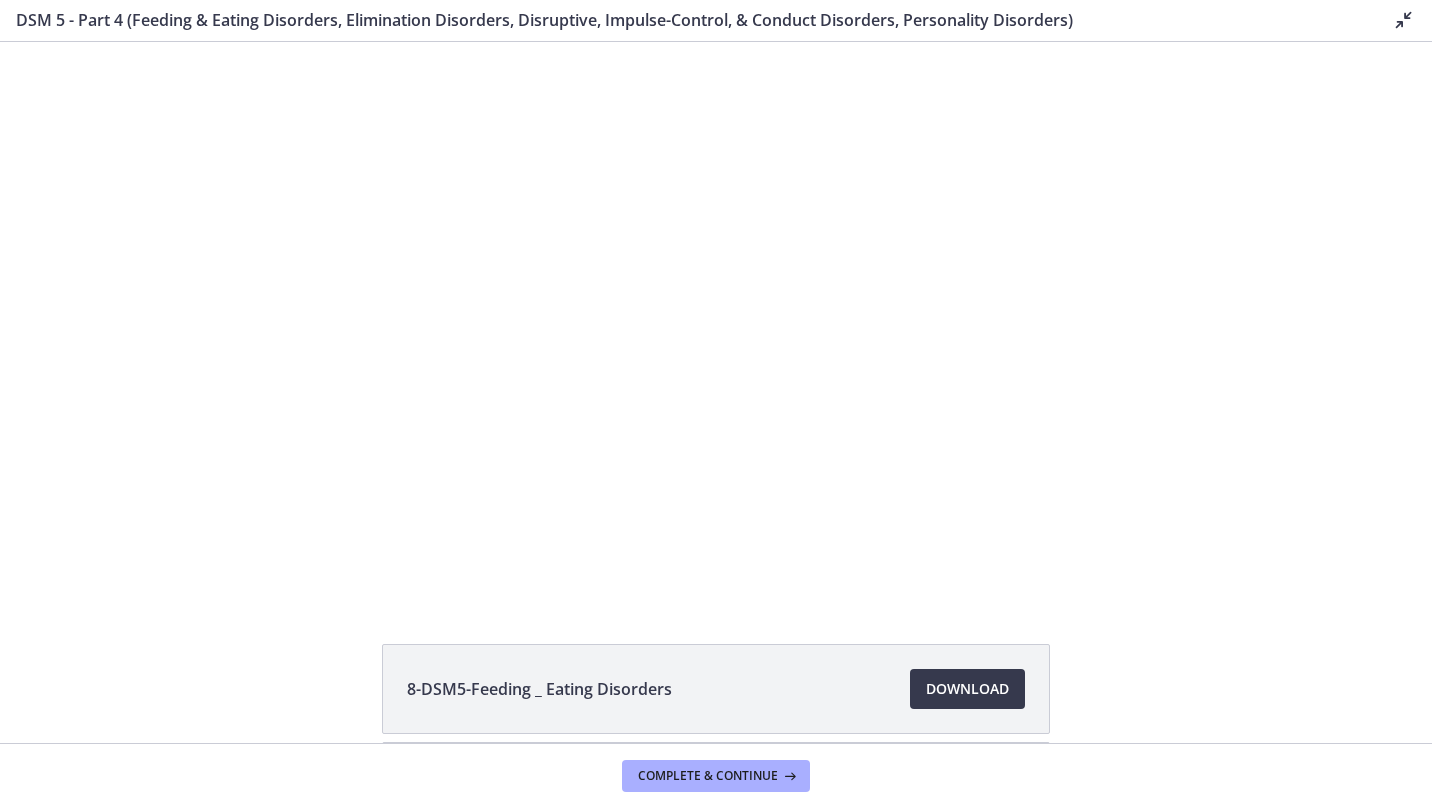 scroll, scrollTop: 0, scrollLeft: 0, axis: both 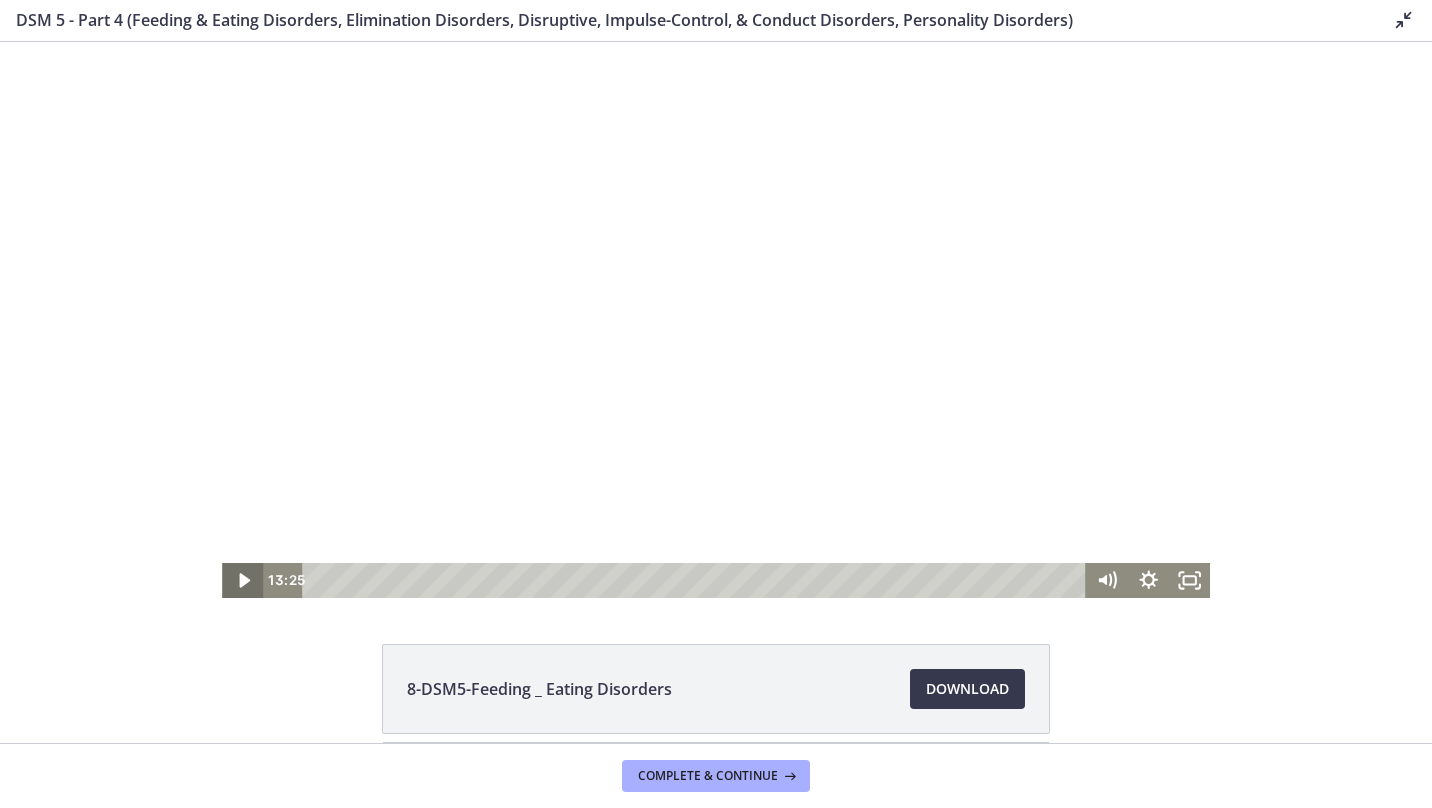 click 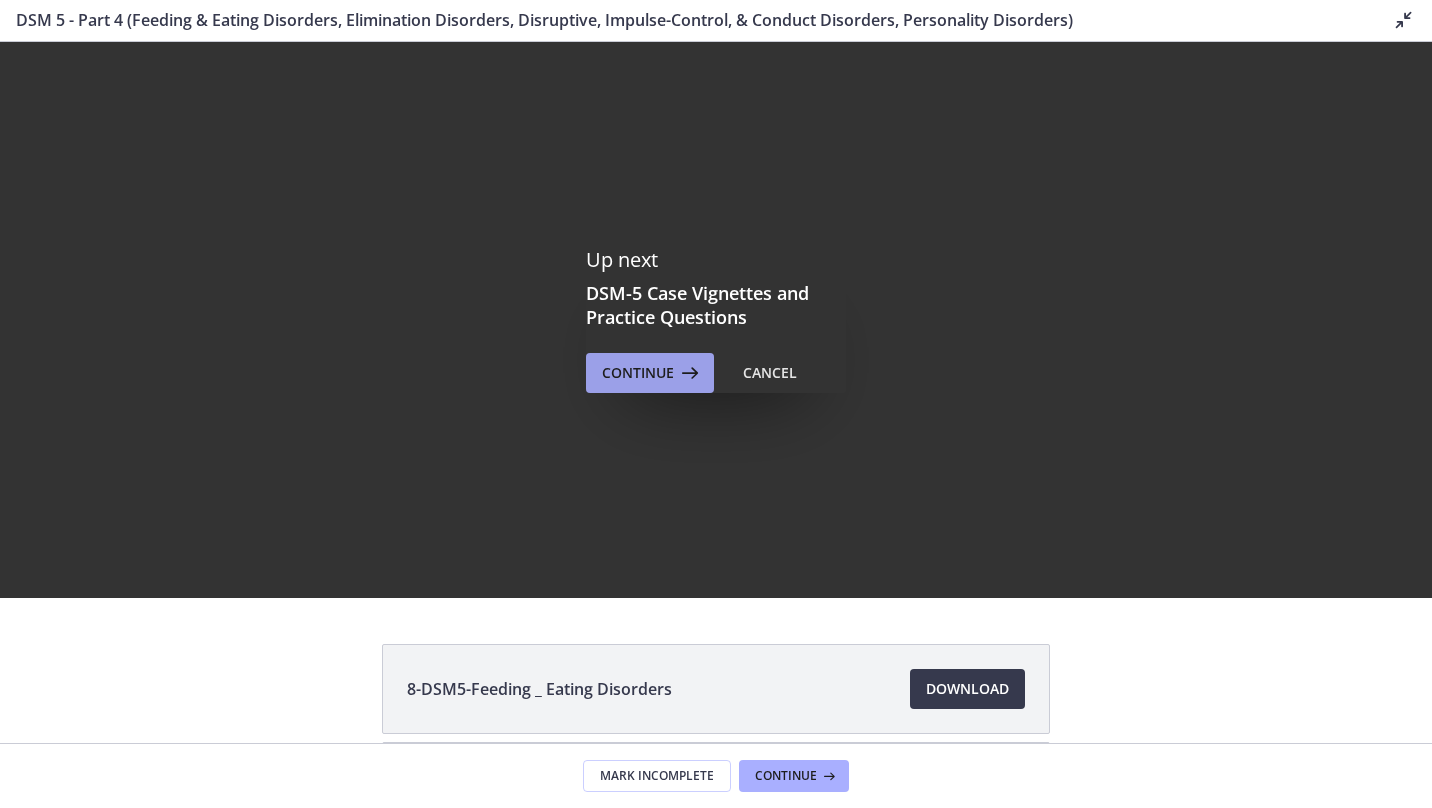 click on "Continue" at bounding box center (638, 373) 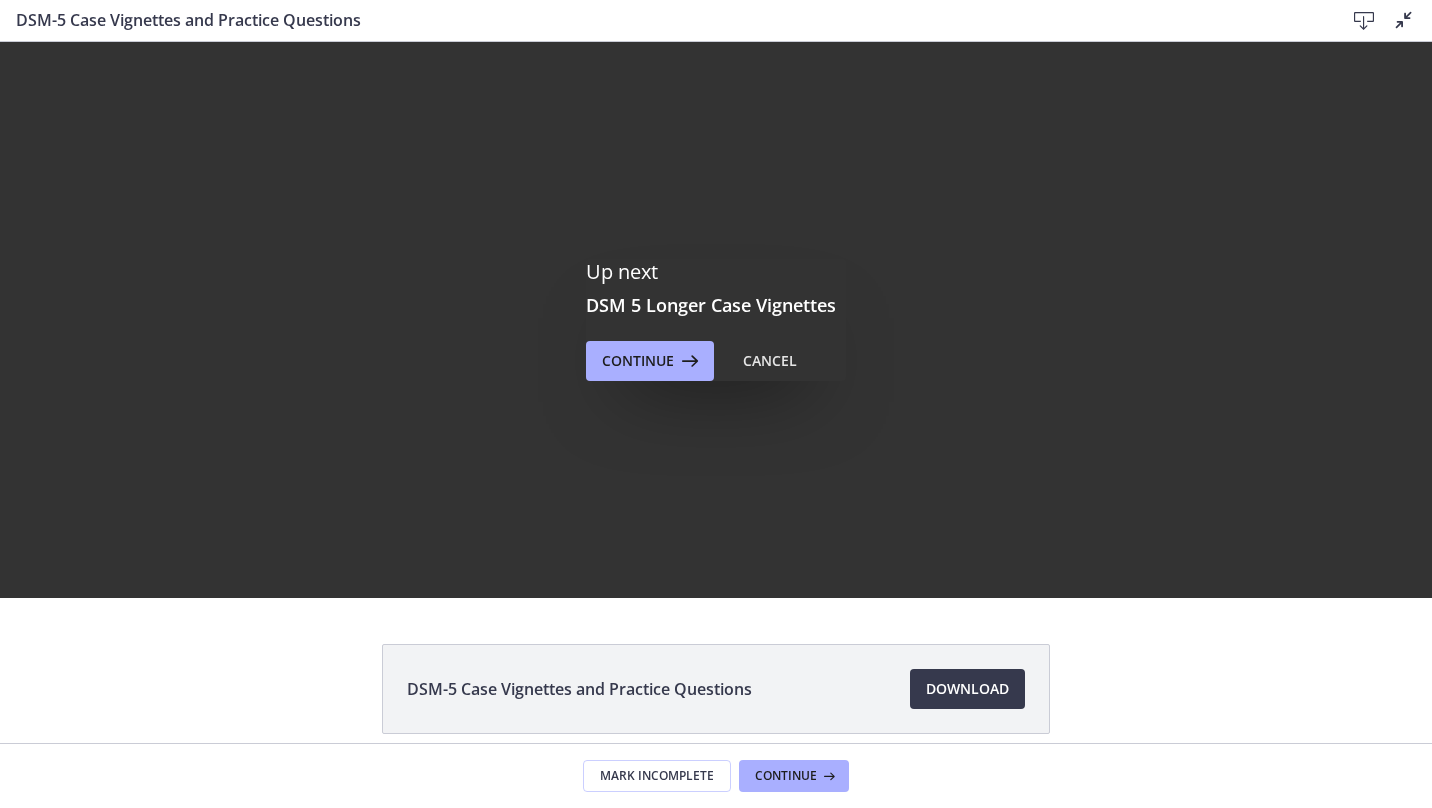 scroll, scrollTop: 0, scrollLeft: 0, axis: both 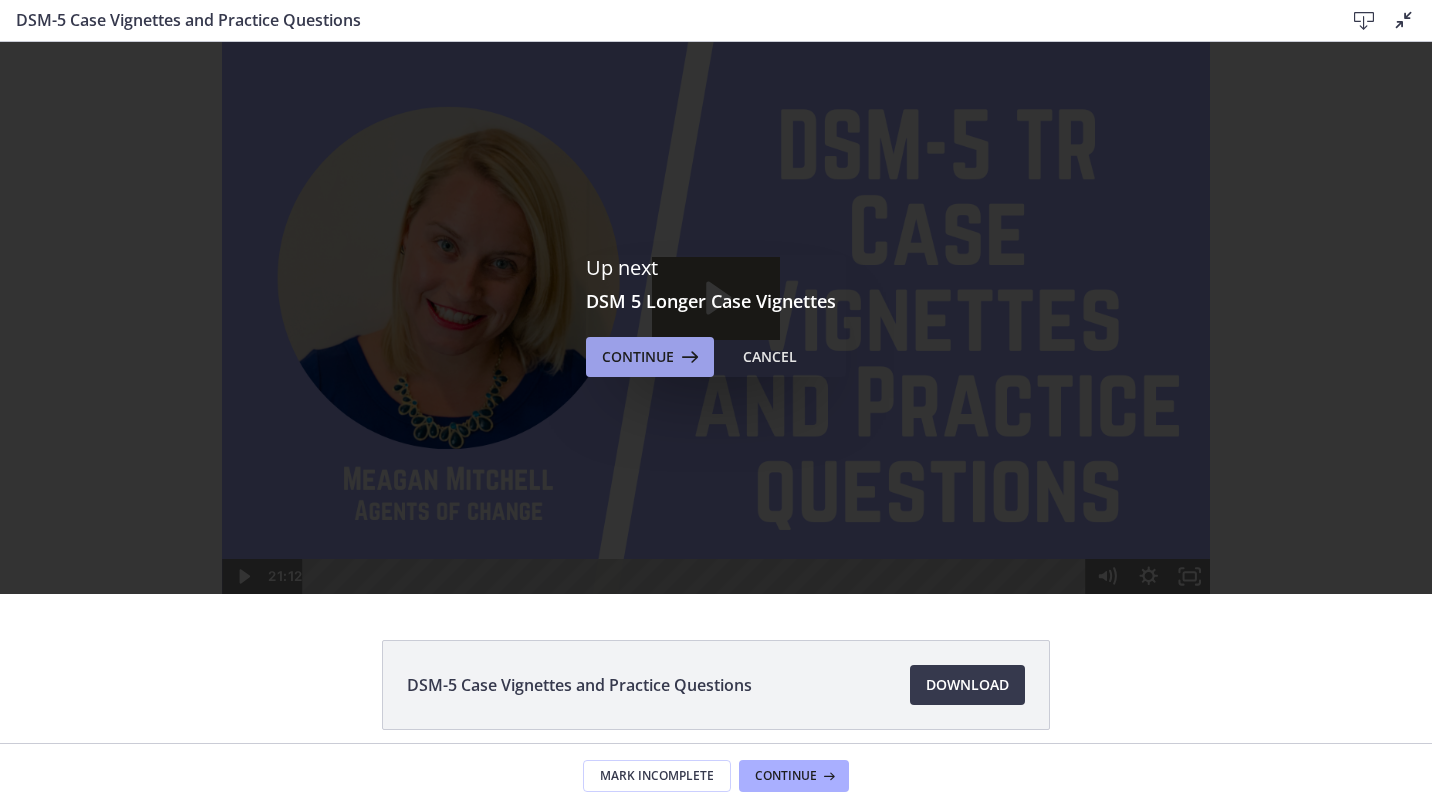 click on "Continue" at bounding box center [638, 357] 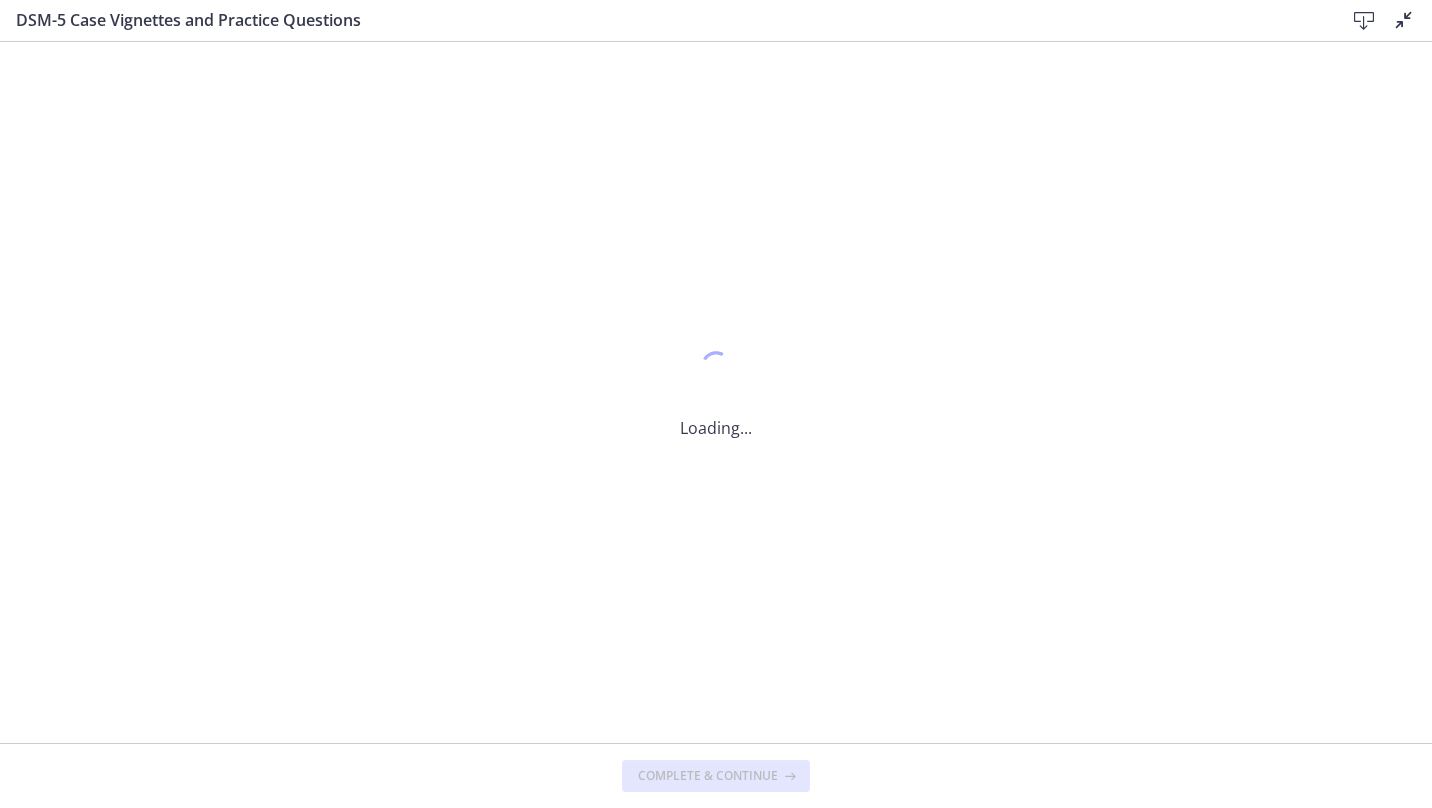 scroll, scrollTop: 0, scrollLeft: 0, axis: both 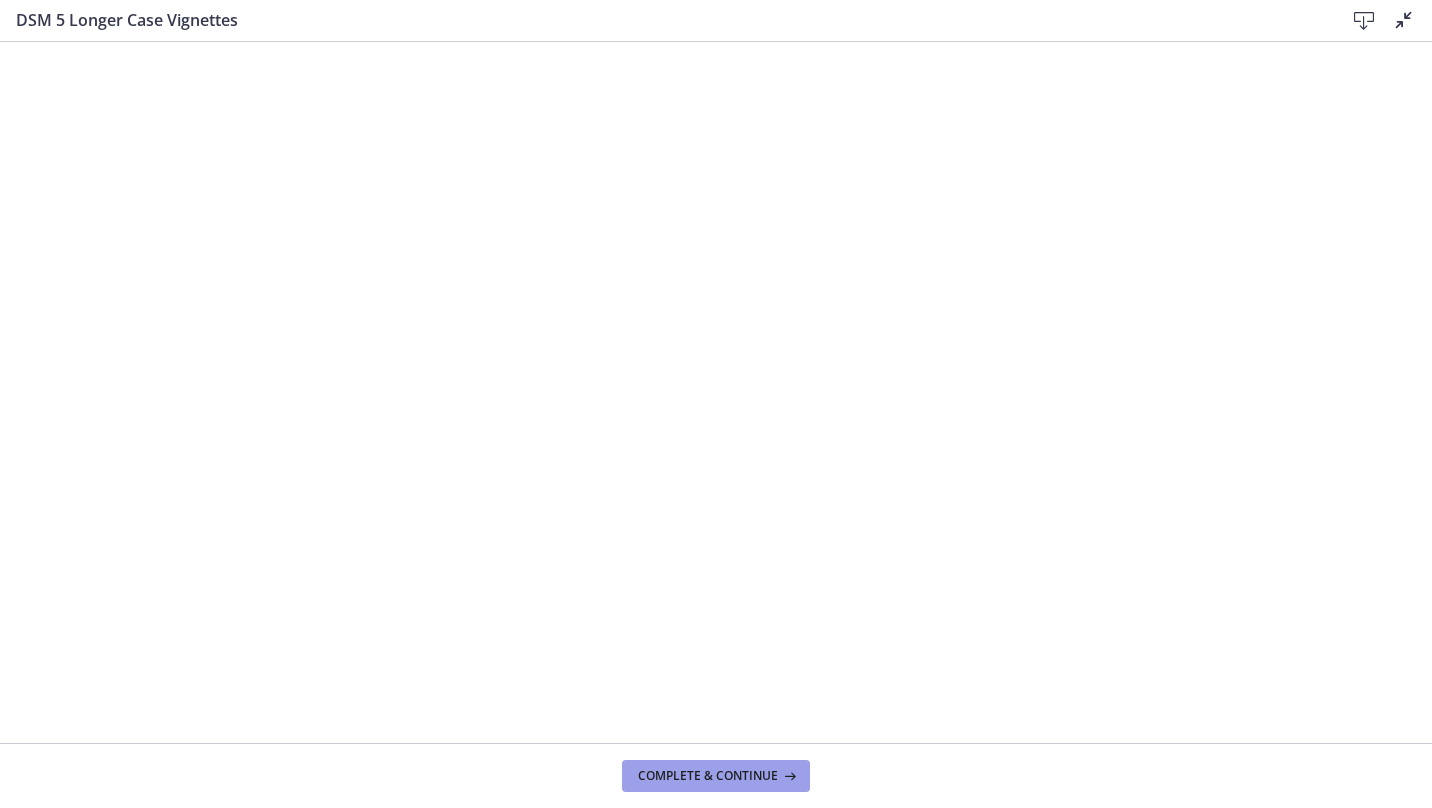 click on "Complete & continue" at bounding box center (708, 776) 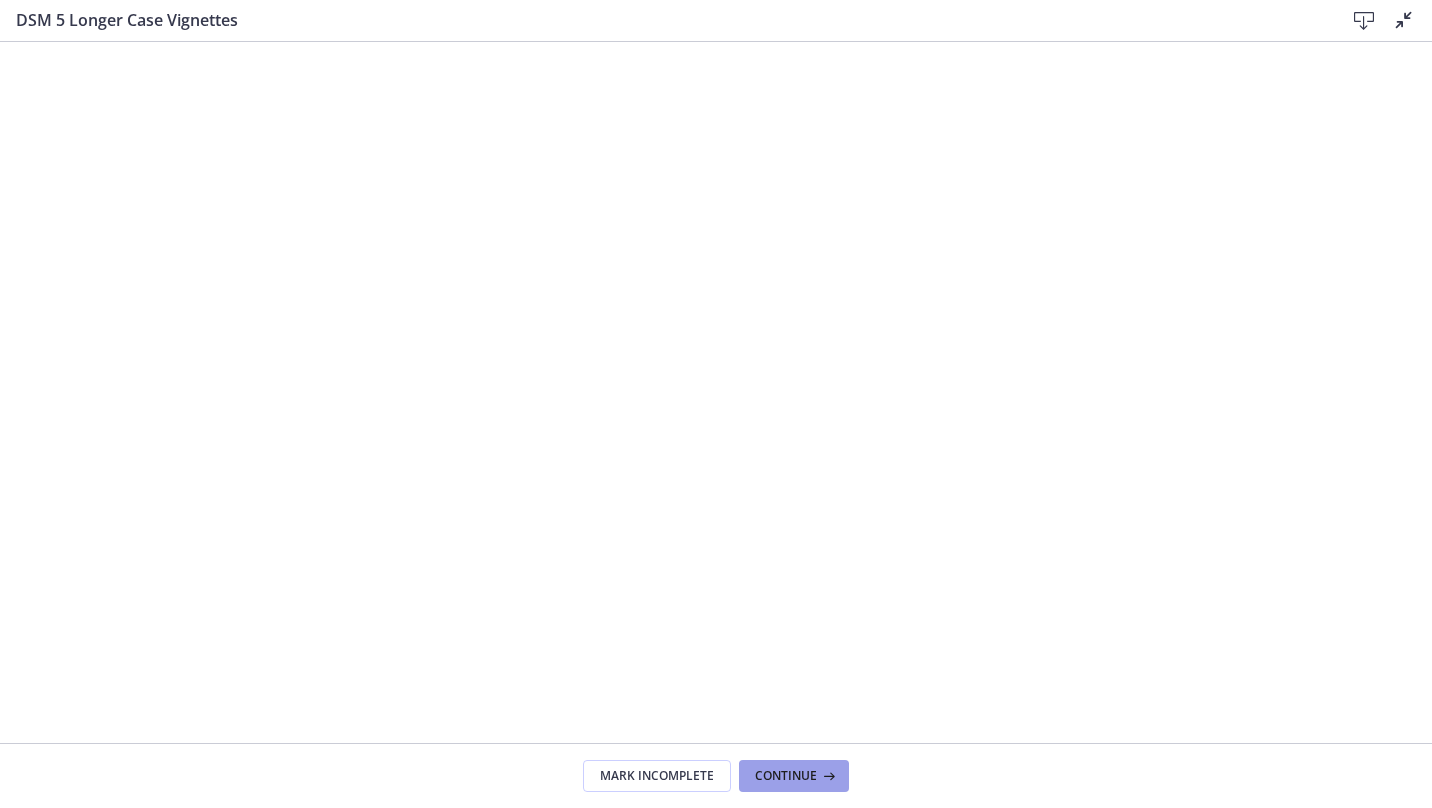 click on "Continue" at bounding box center (786, 776) 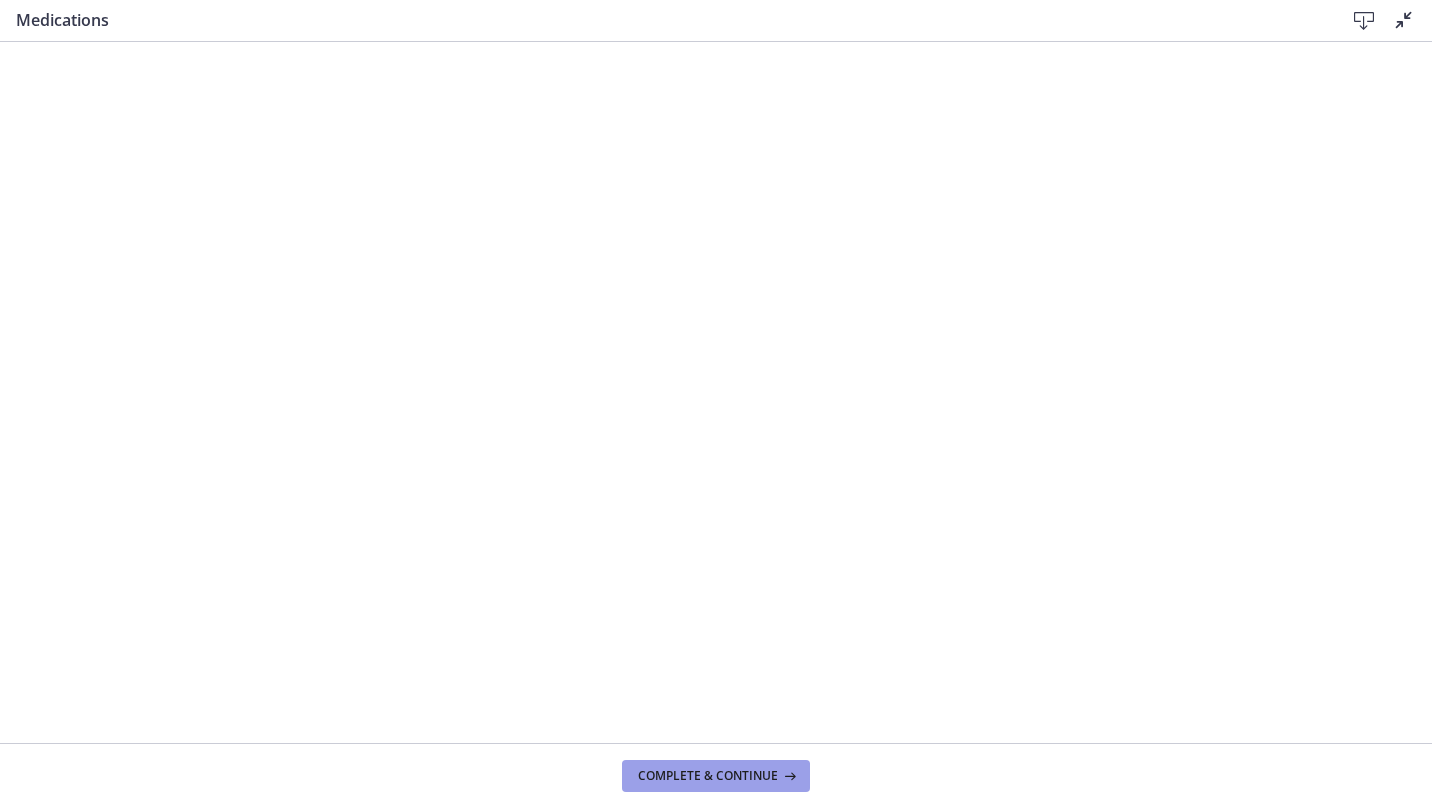 click on "Complete & continue" at bounding box center (708, 776) 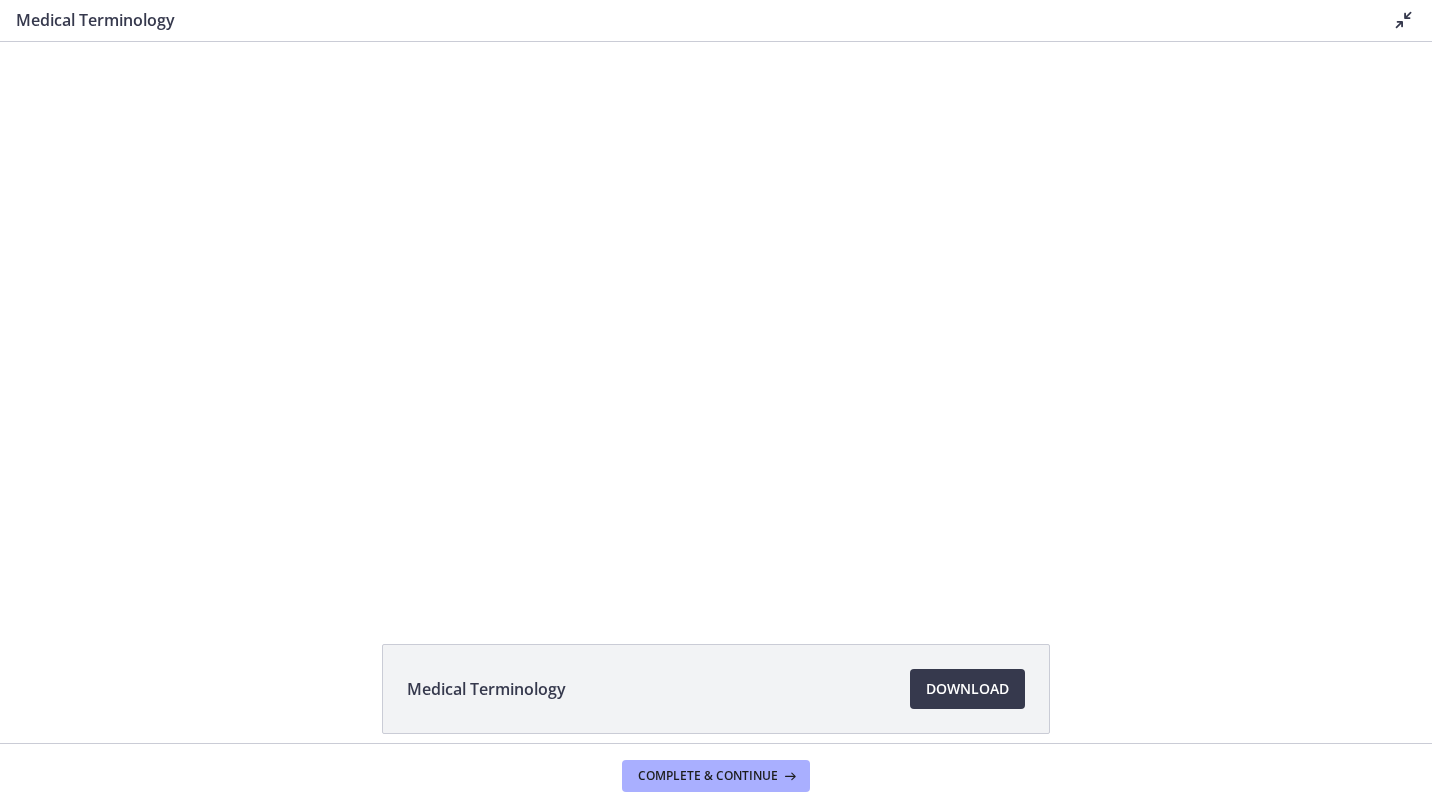 scroll, scrollTop: 0, scrollLeft: 0, axis: both 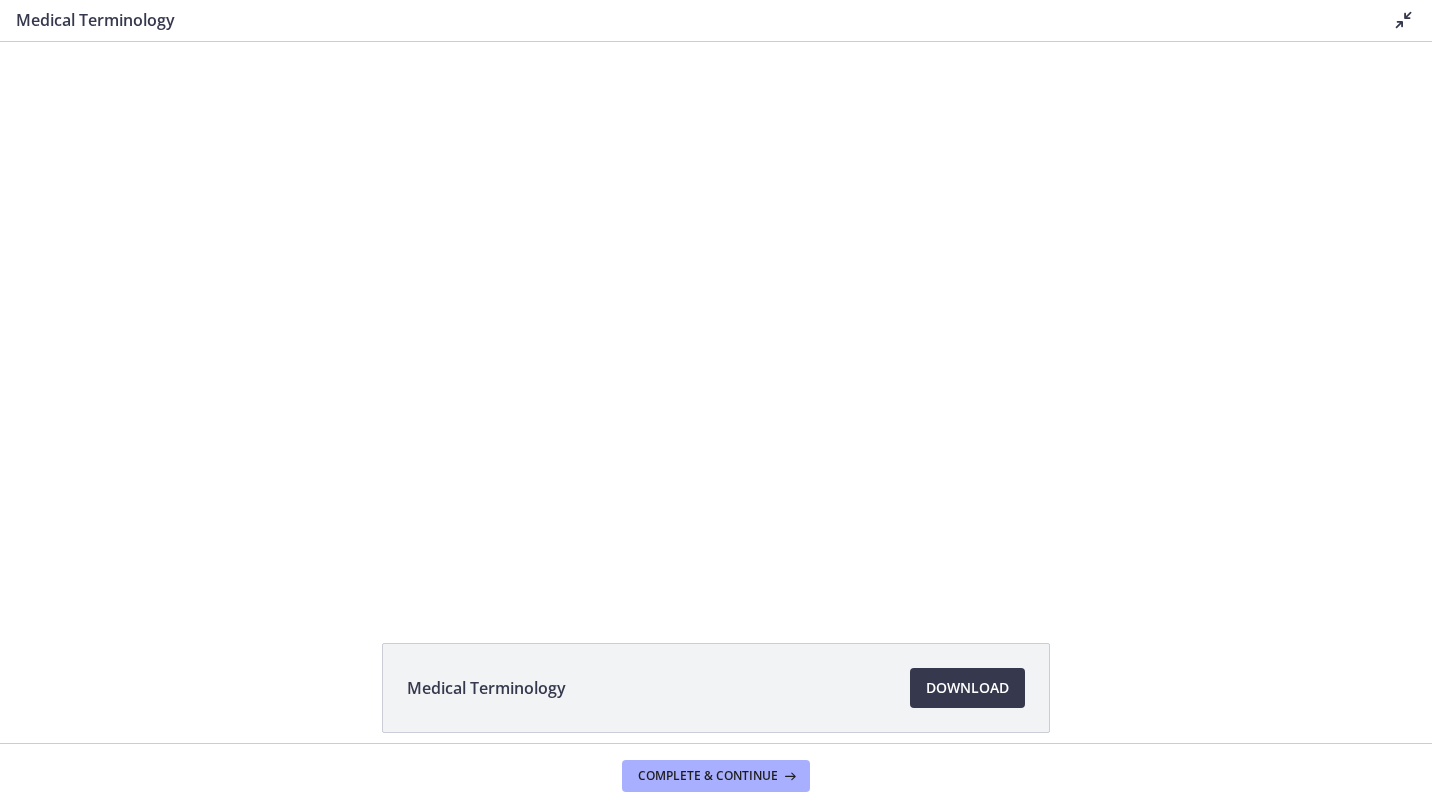 click at bounding box center [716, 319] 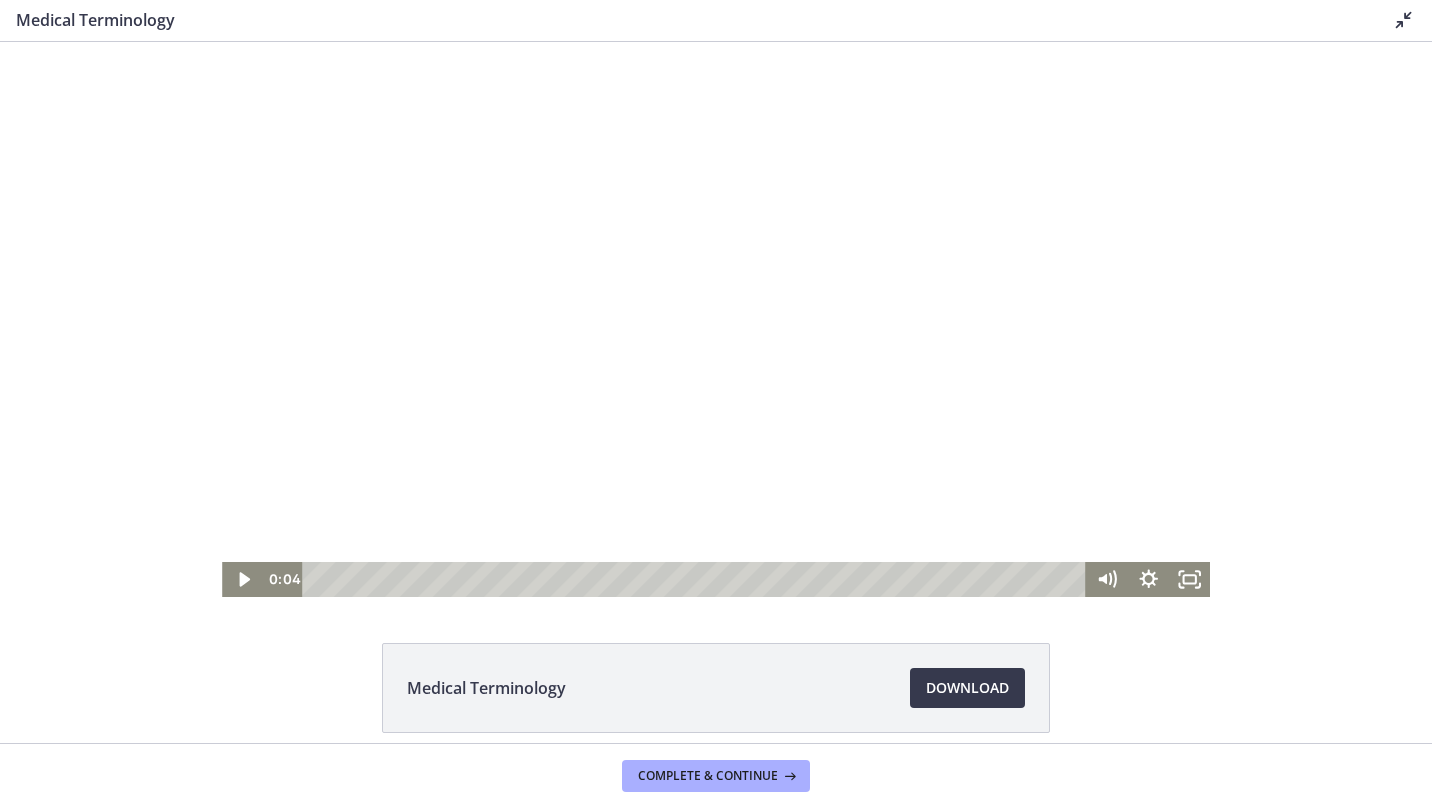 click 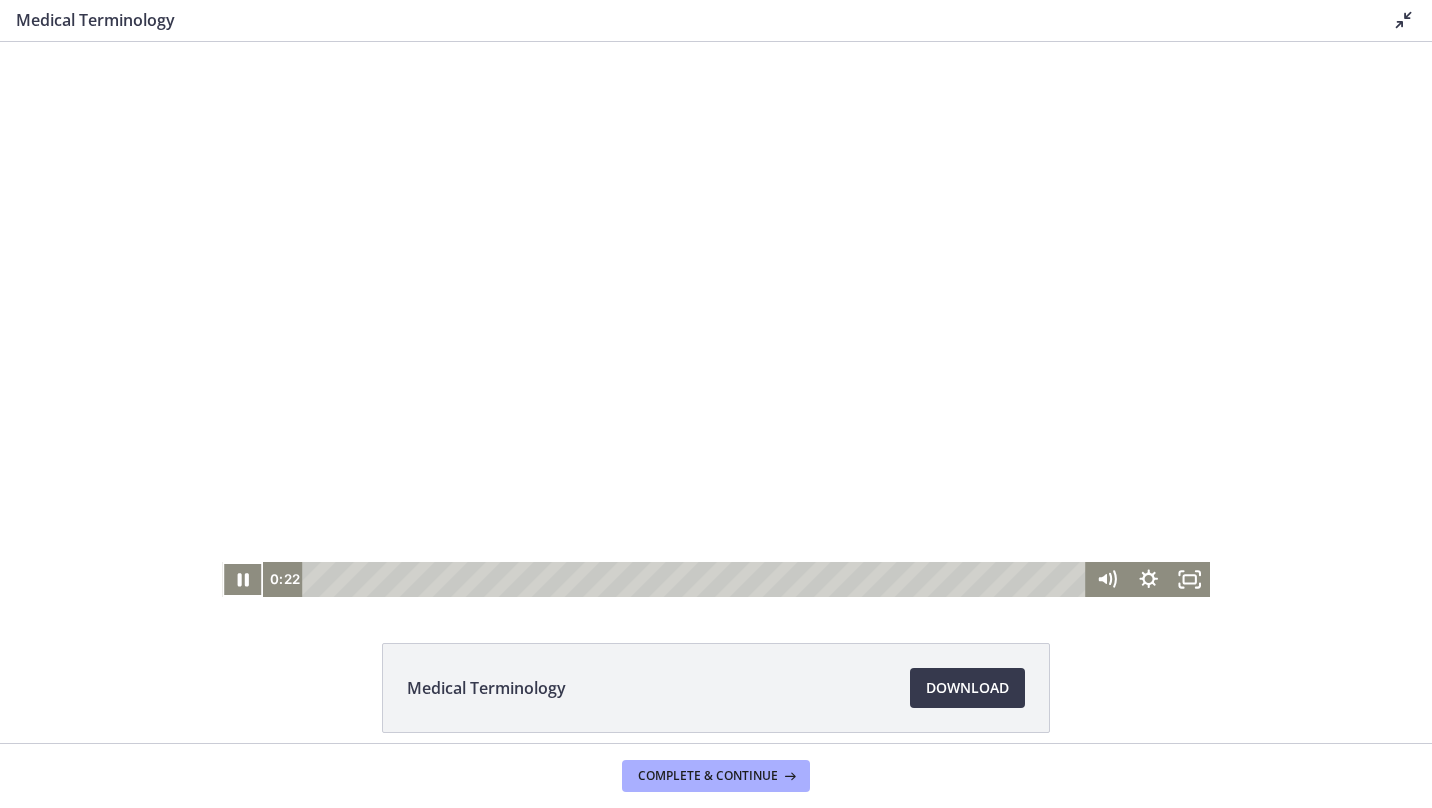 click at bounding box center (716, 319) 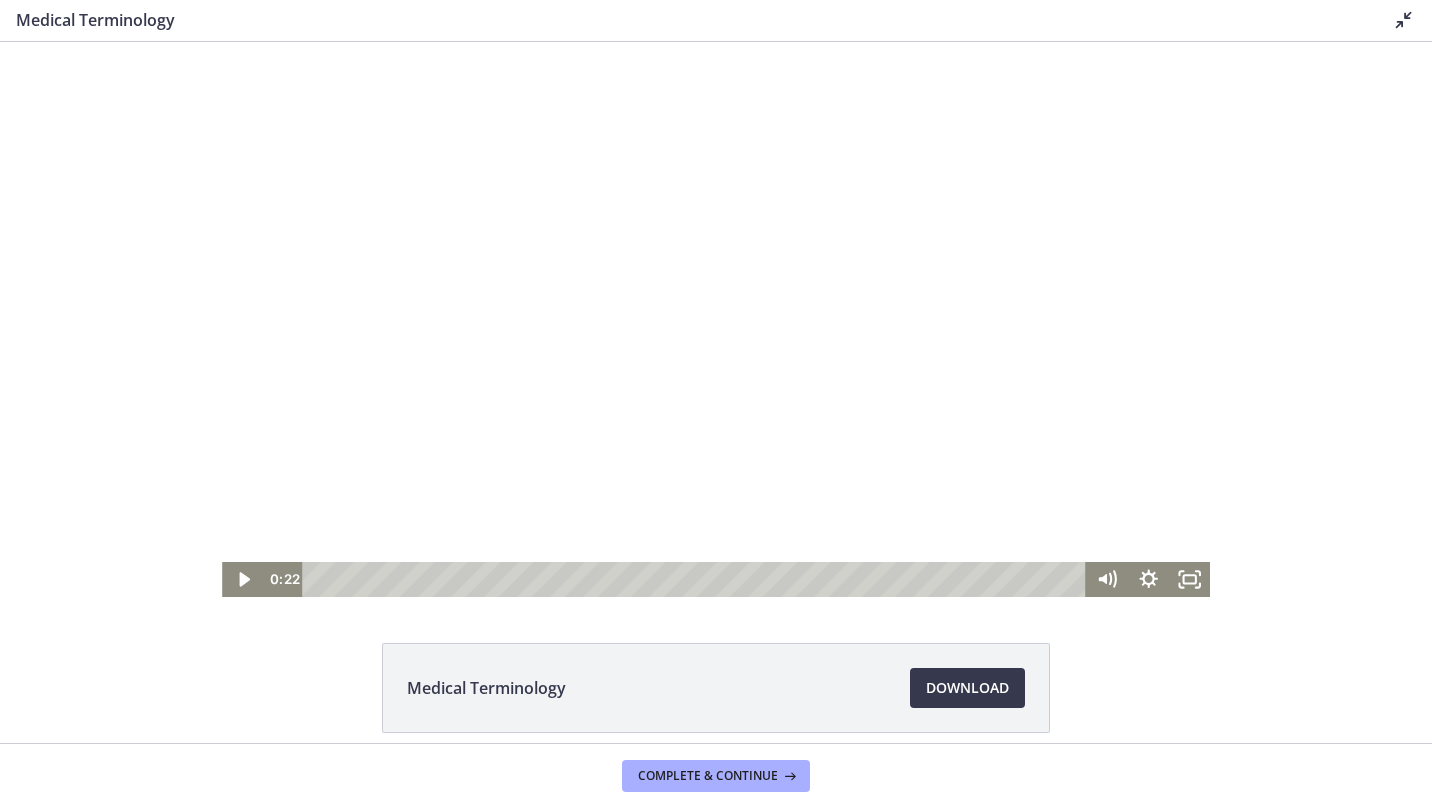 scroll, scrollTop: 0, scrollLeft: 0, axis: both 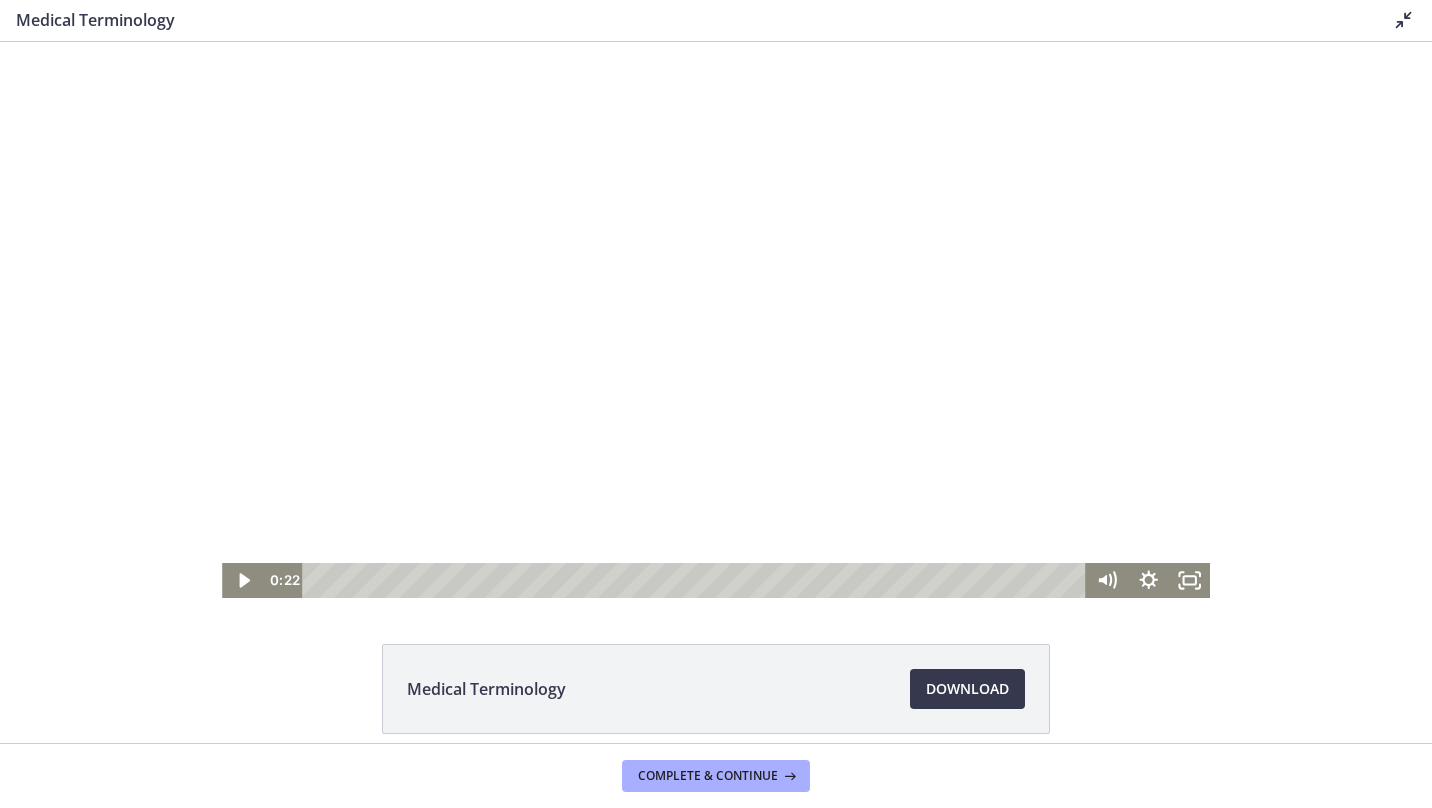 click 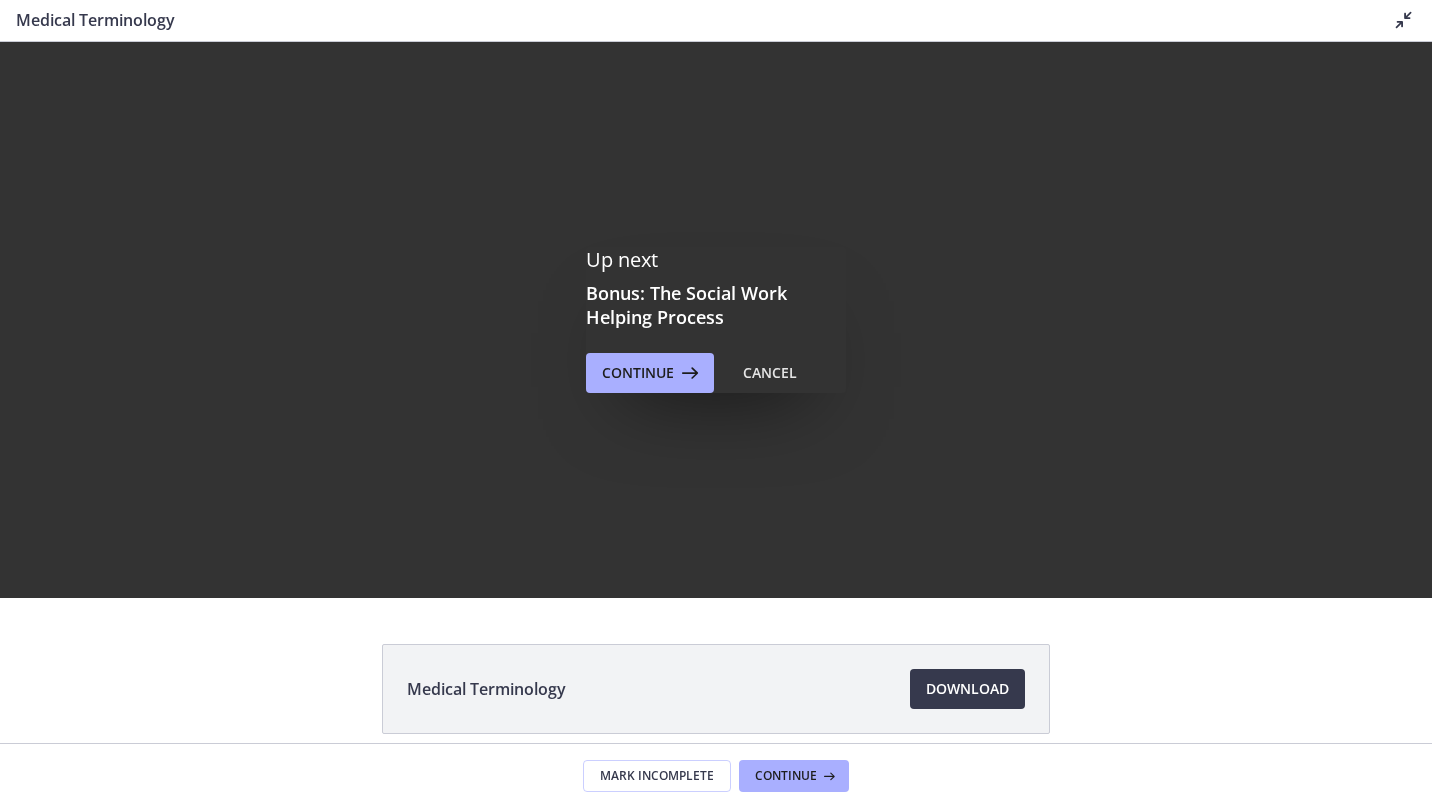 scroll, scrollTop: 0, scrollLeft: 0, axis: both 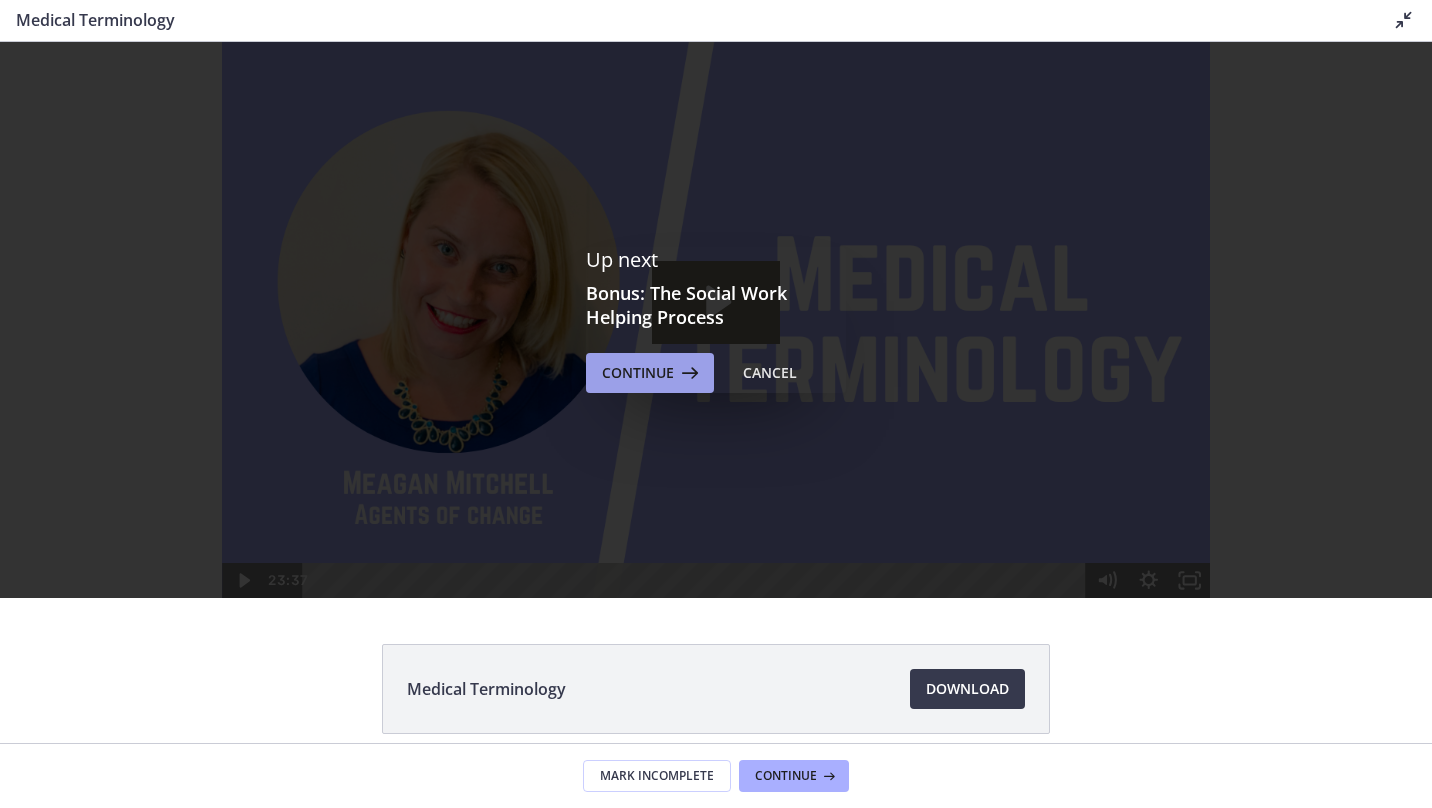 click on "Continue" at bounding box center [638, 373] 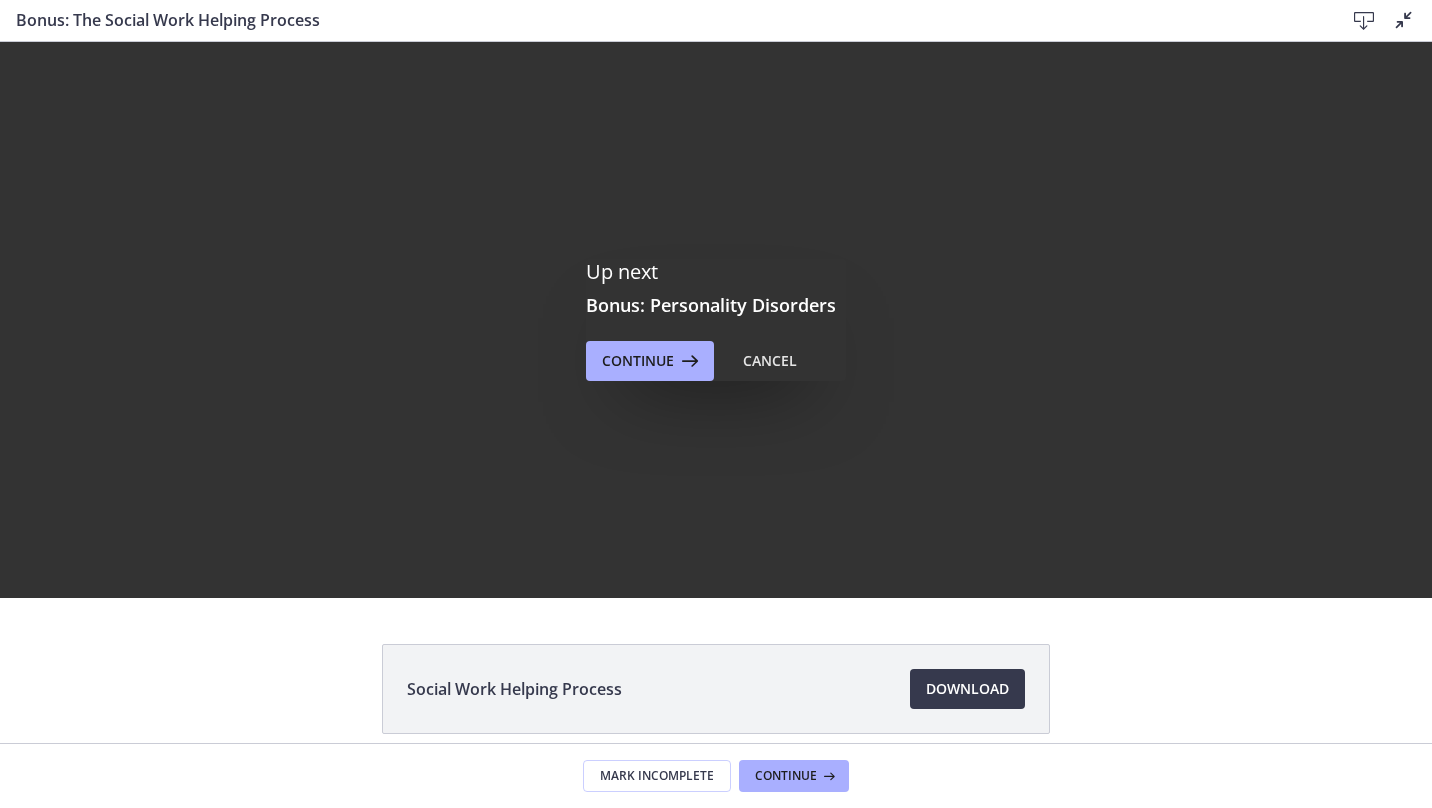scroll, scrollTop: 0, scrollLeft: 0, axis: both 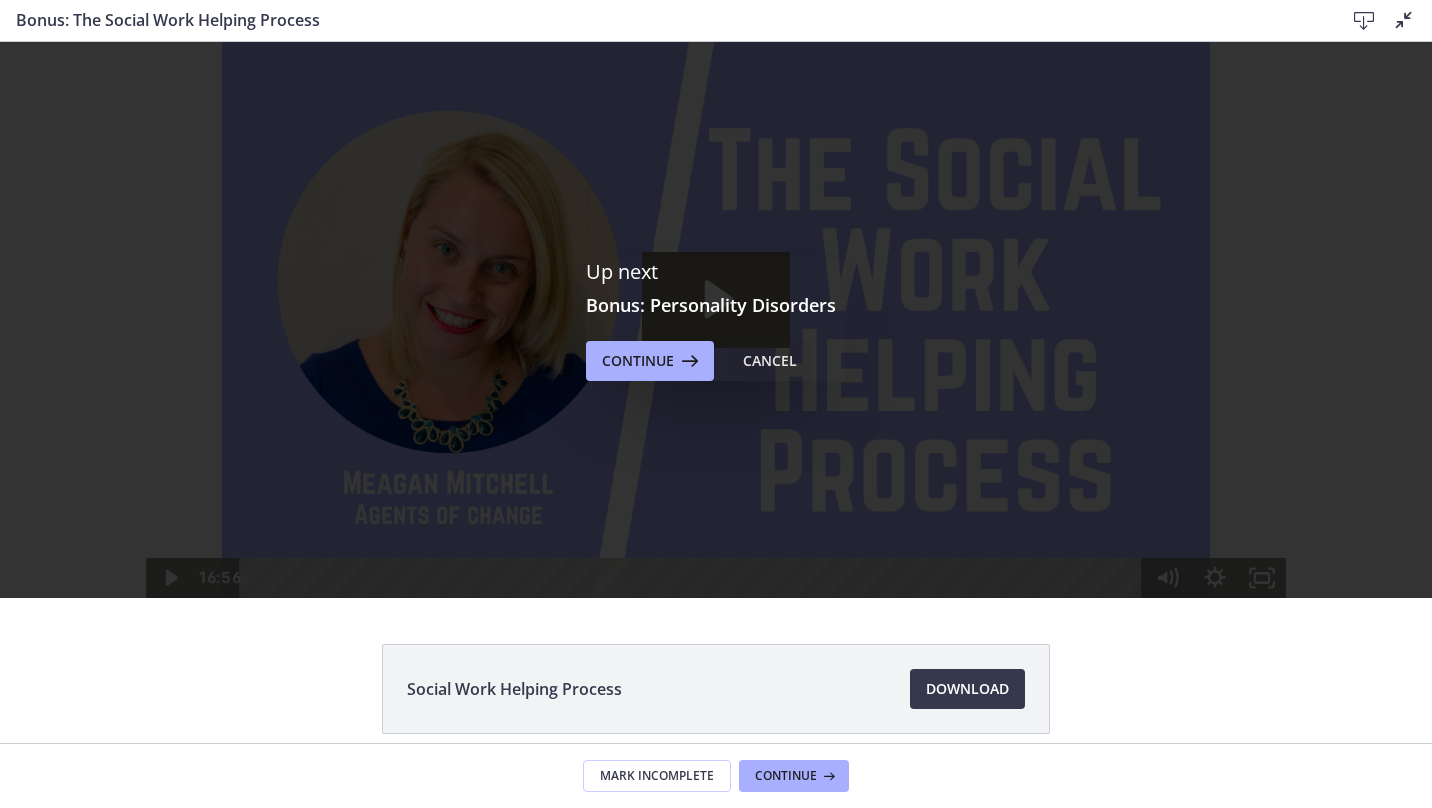 click on "Cancel" at bounding box center [770, 361] 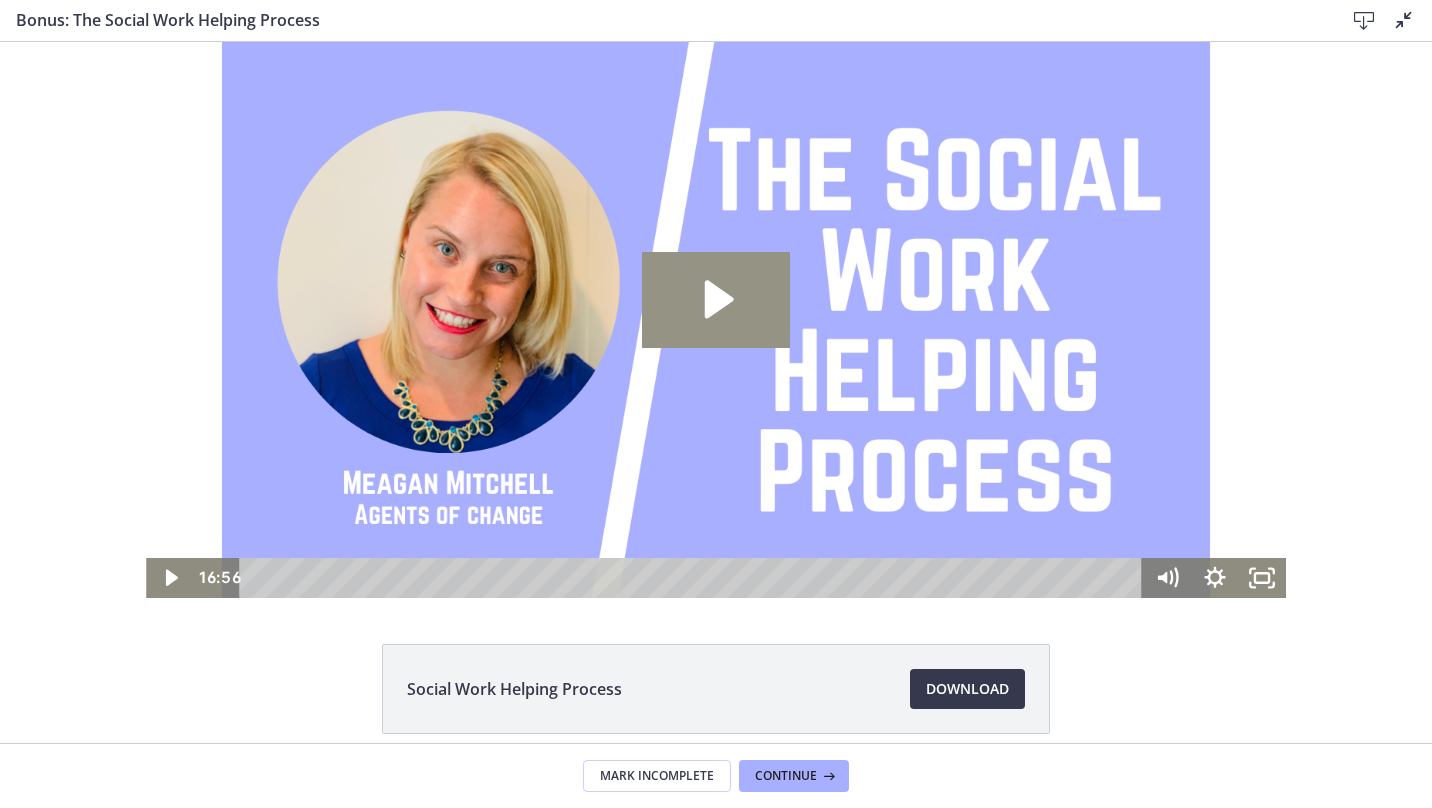click 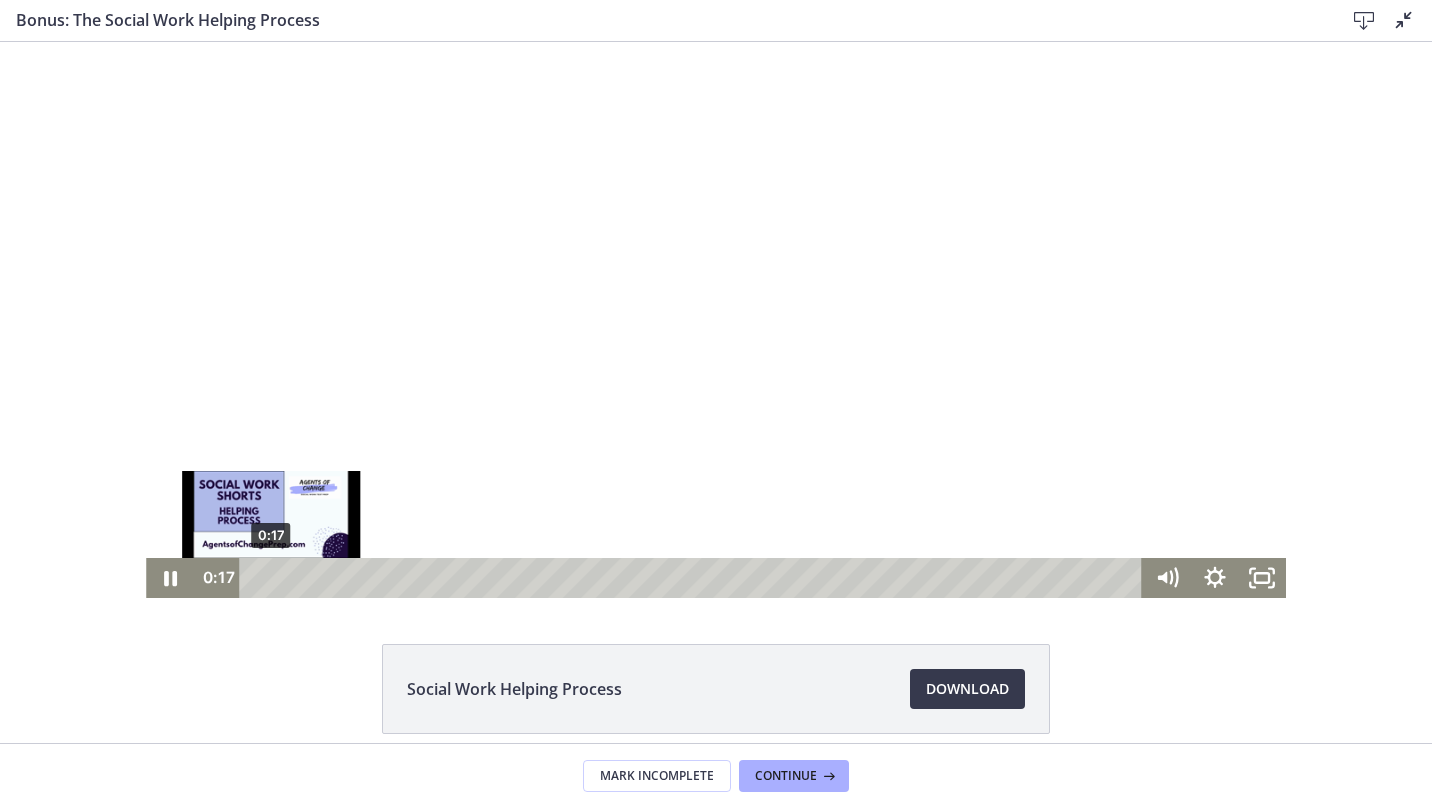 click at bounding box center [271, 577] 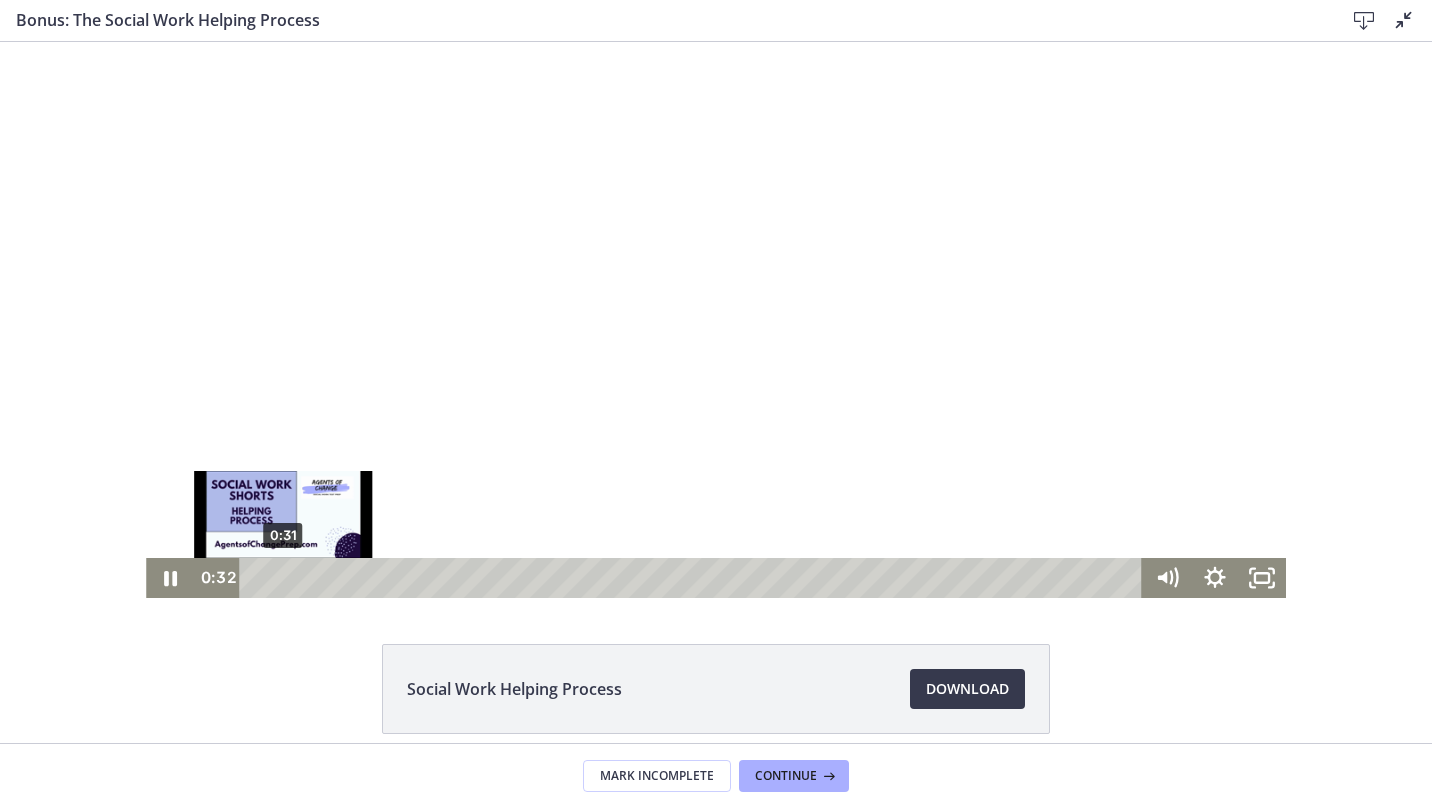 drag, startPoint x: 266, startPoint y: 579, endPoint x: 276, endPoint y: 583, distance: 10.770329 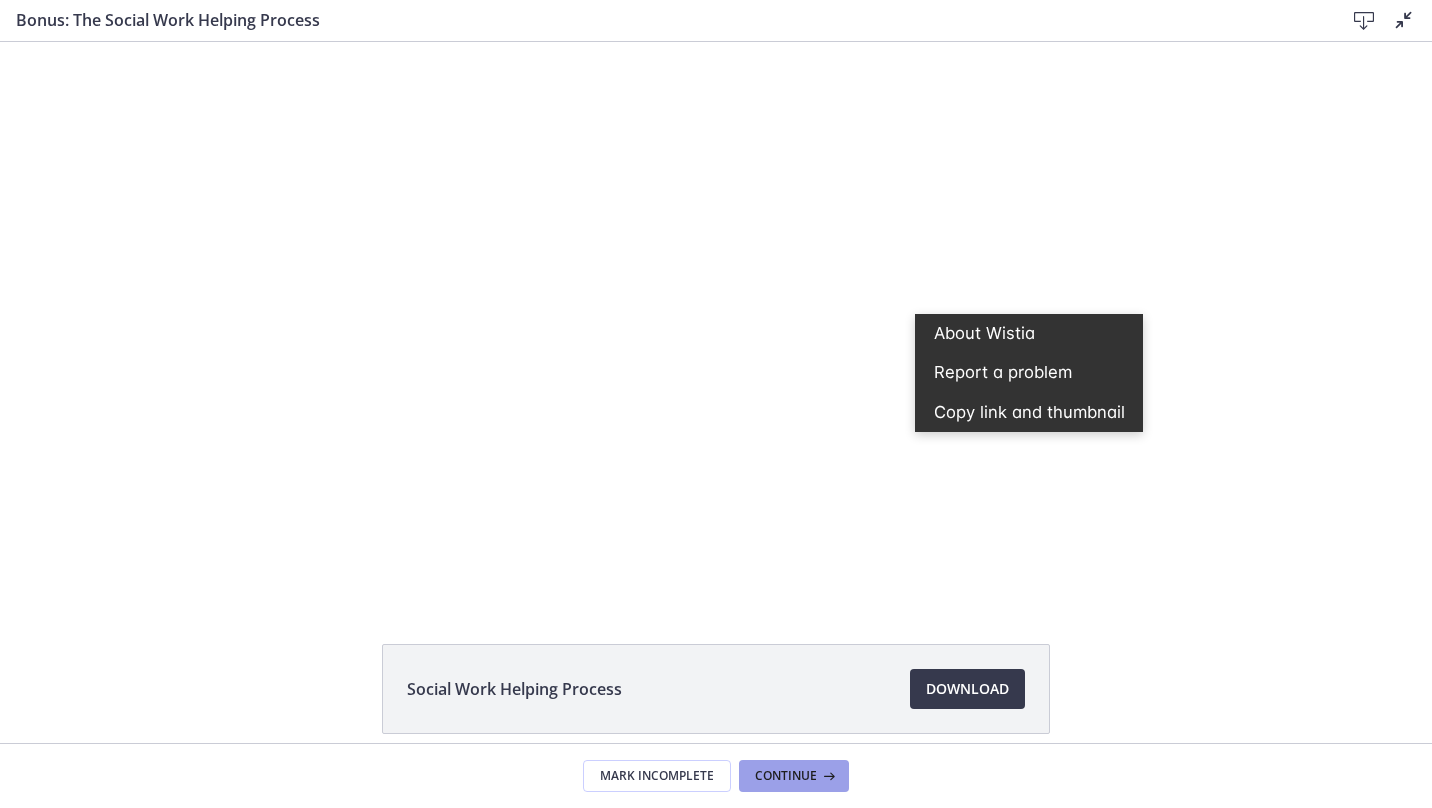 click on "Continue" at bounding box center [786, 776] 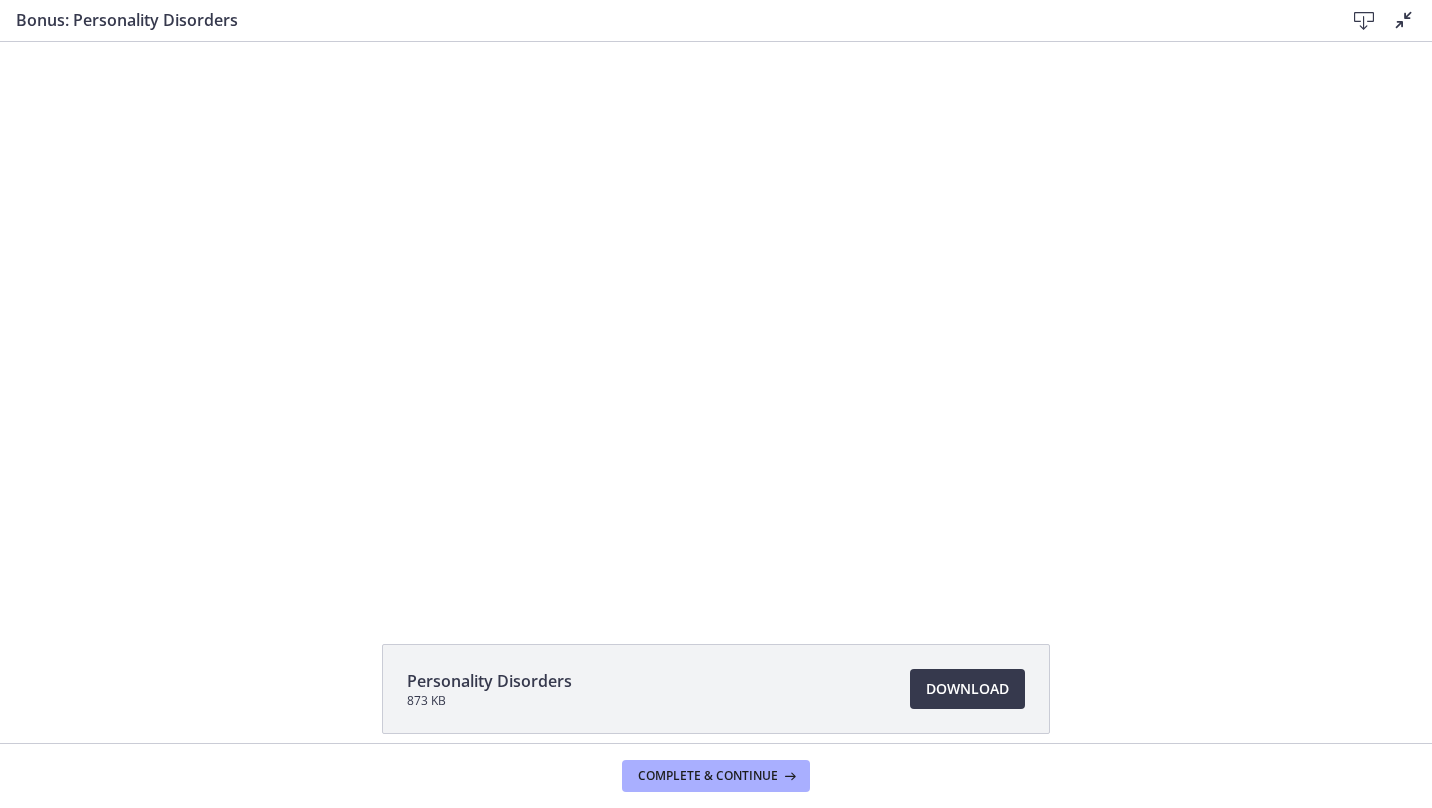 scroll, scrollTop: 0, scrollLeft: 0, axis: both 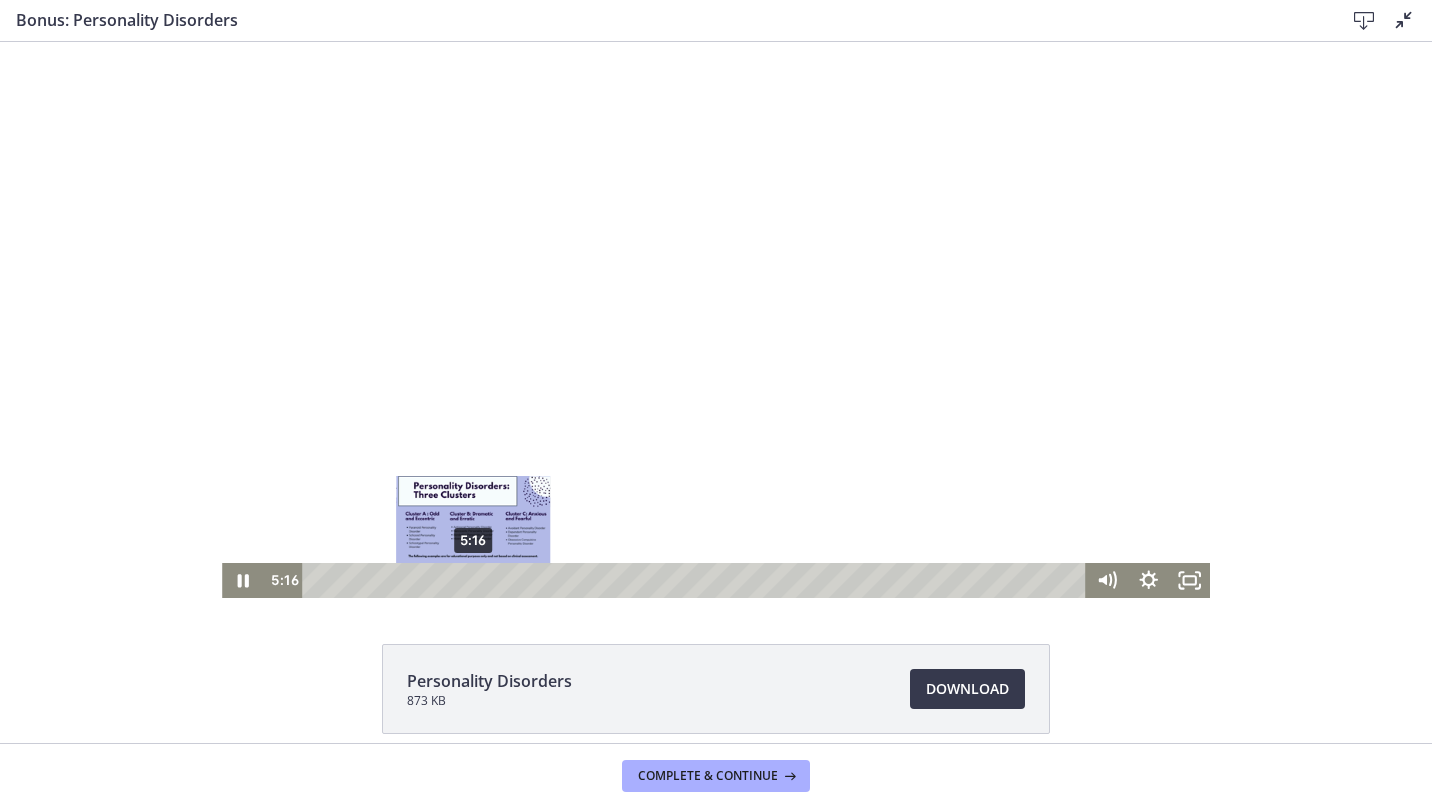 click at bounding box center (474, 581) 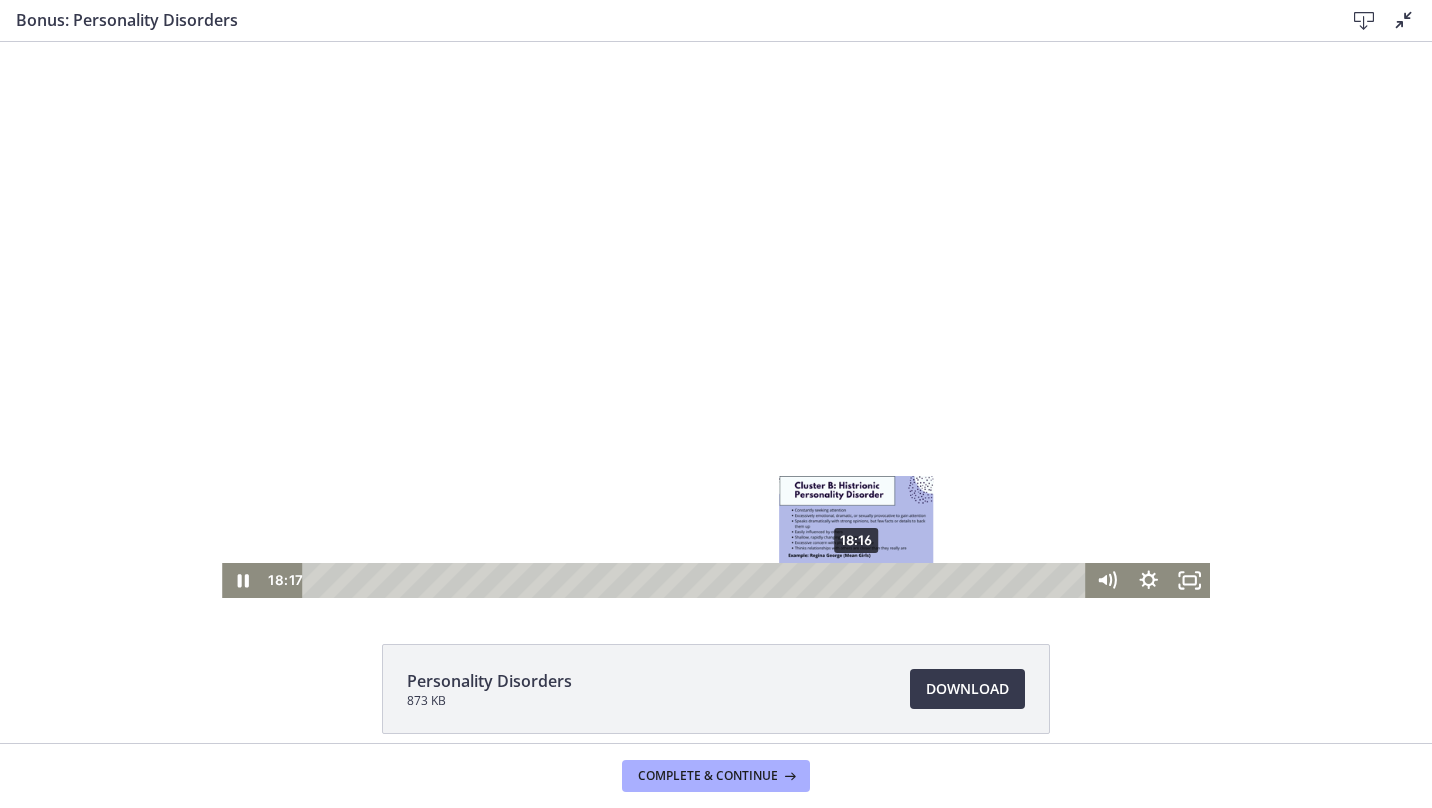 click at bounding box center [857, 581] 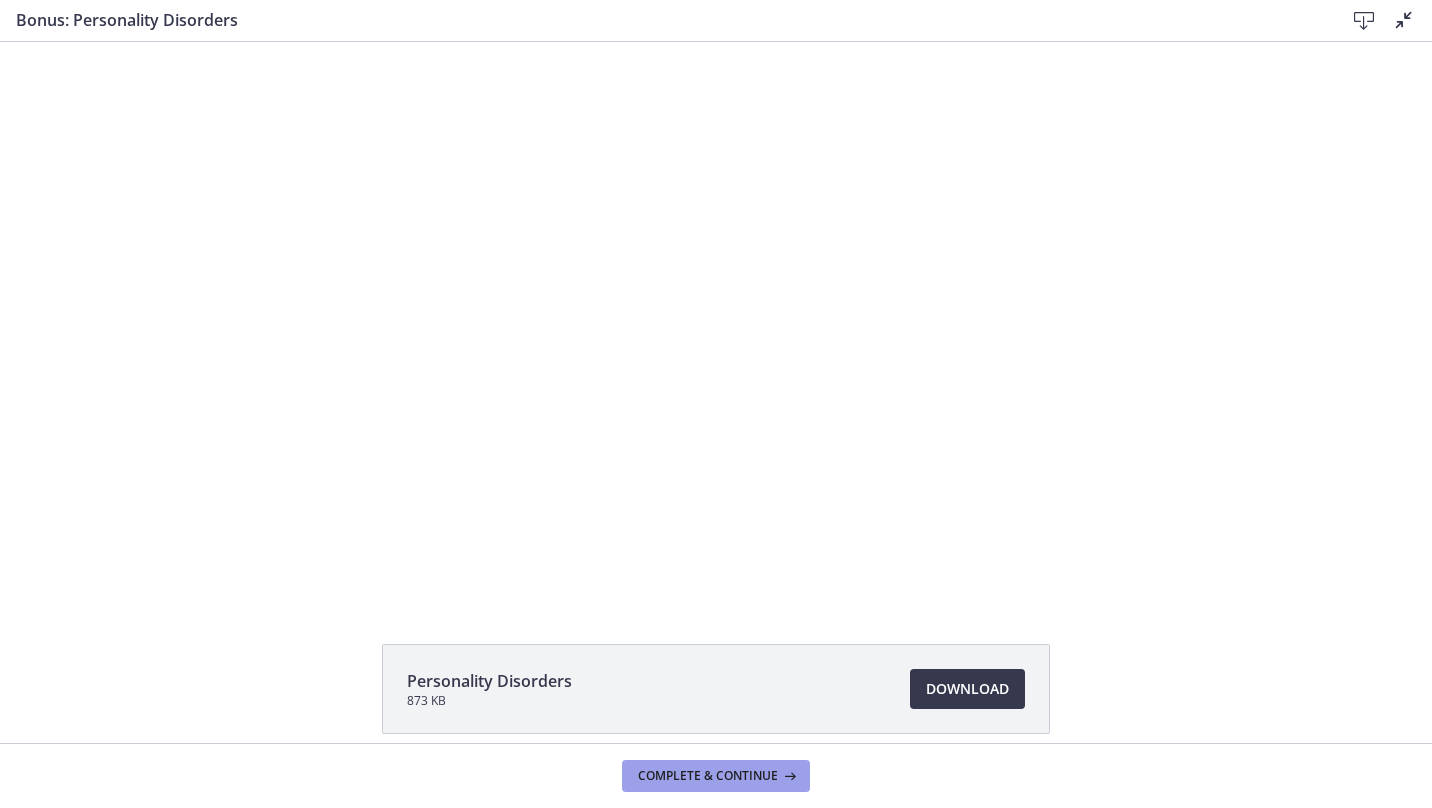 click on "Complete & continue" at bounding box center (708, 776) 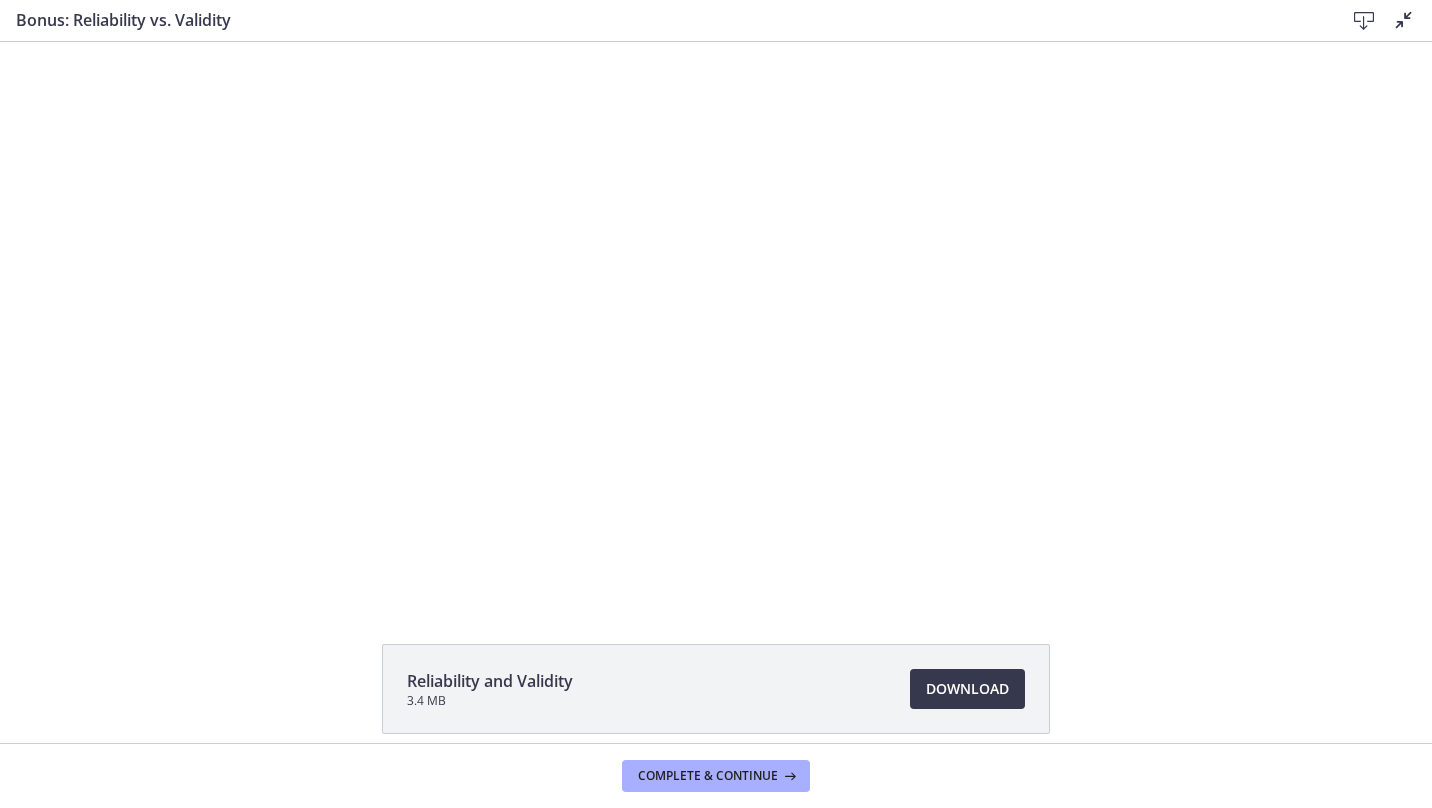 scroll, scrollTop: 0, scrollLeft: 0, axis: both 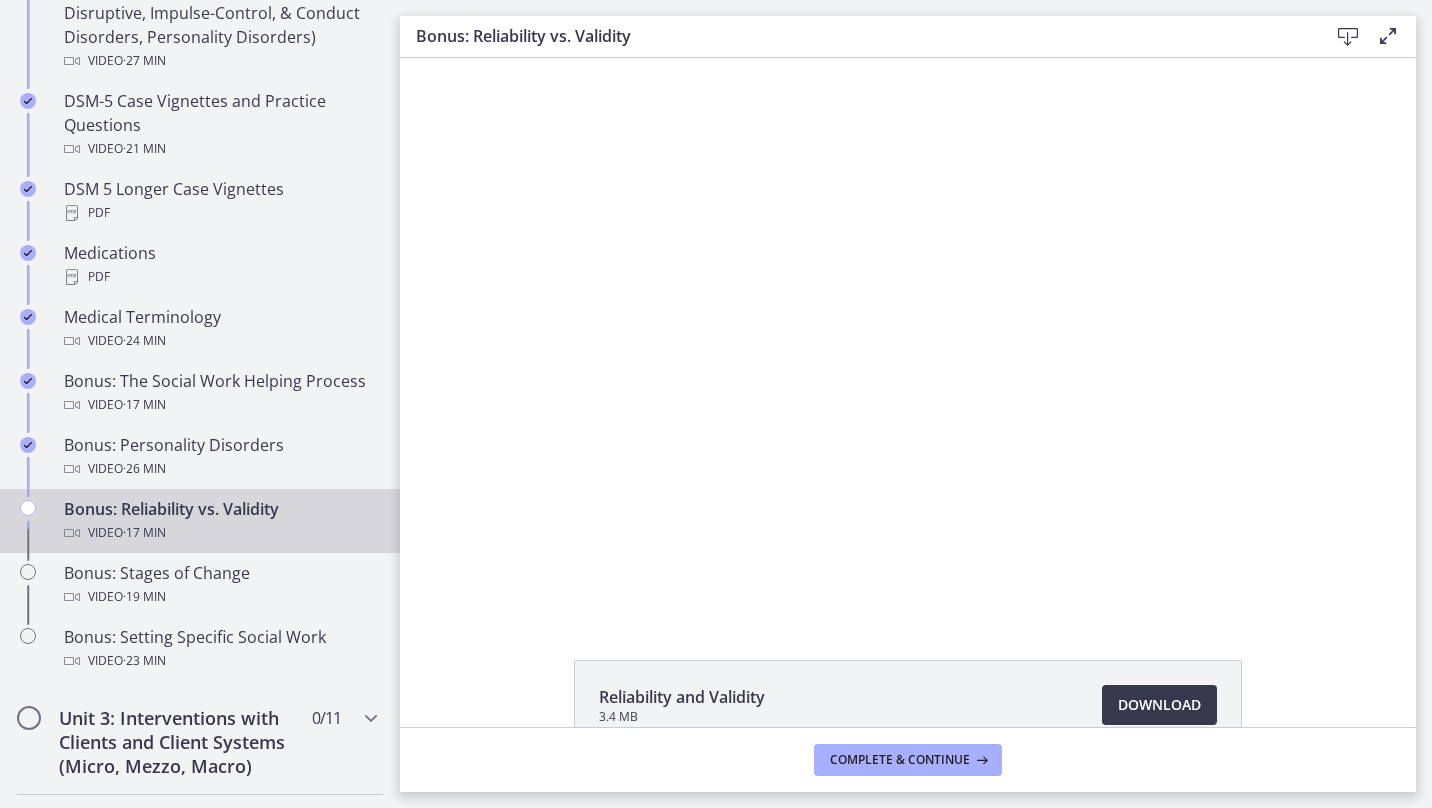 type 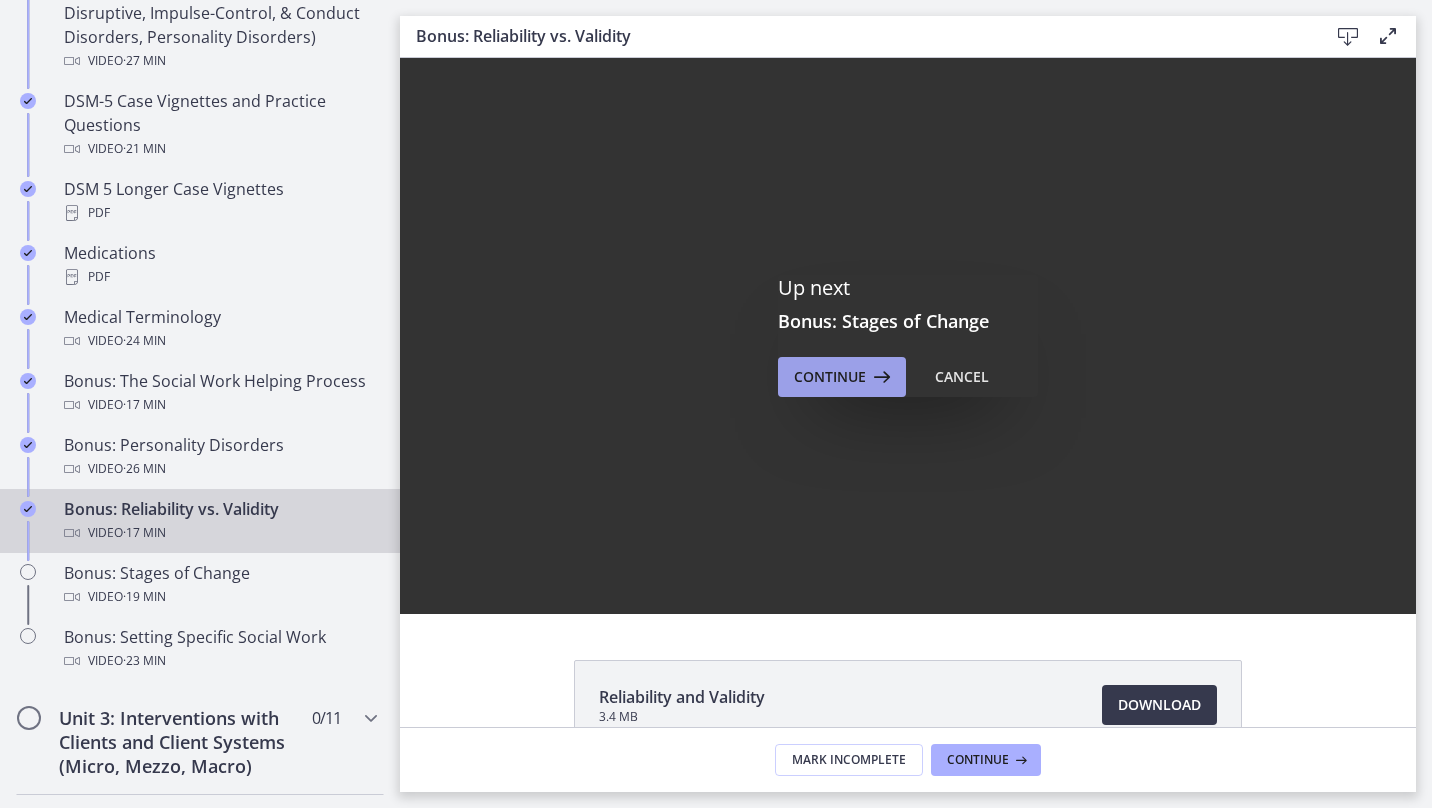 click on "Continue" at bounding box center [830, 377] 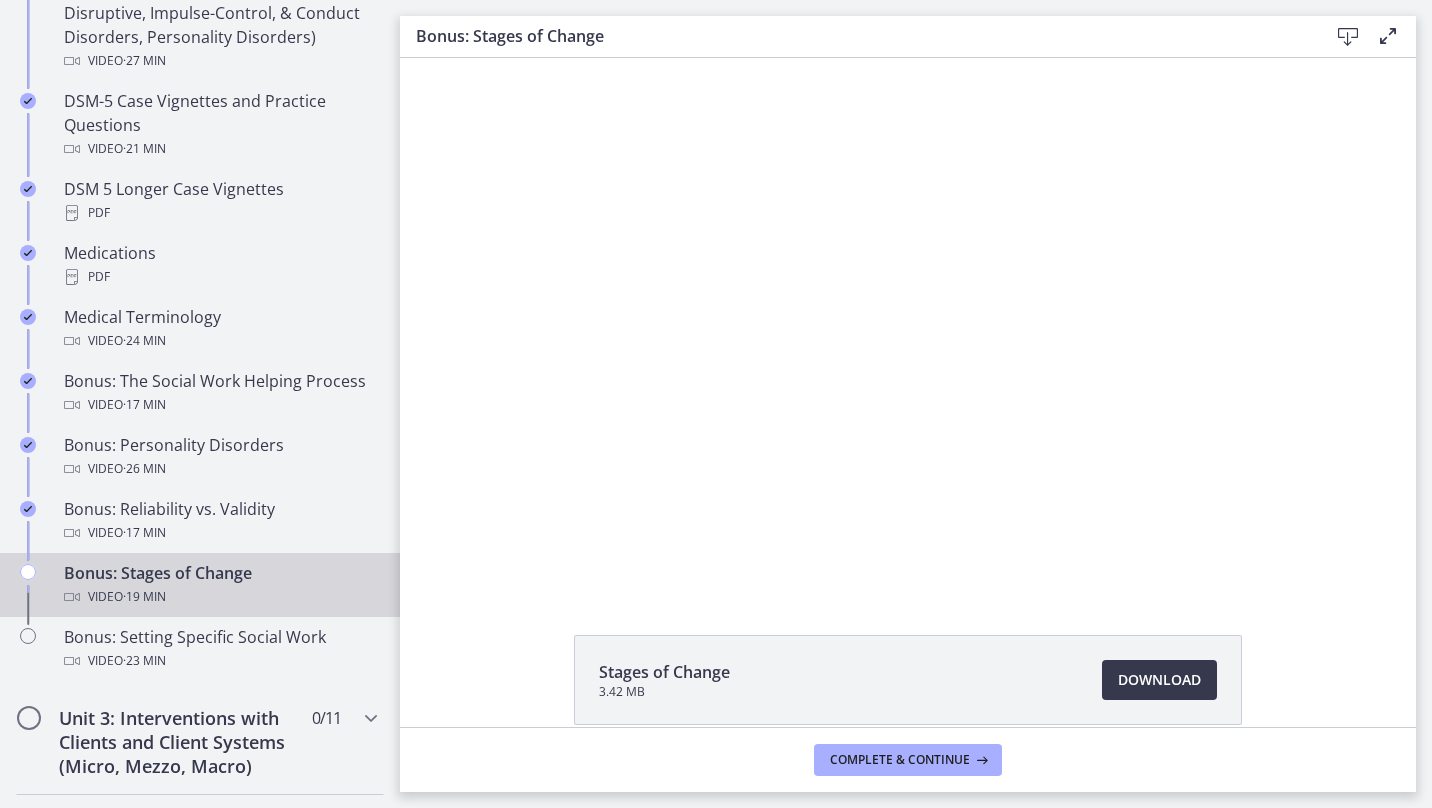 scroll, scrollTop: 0, scrollLeft: 0, axis: both 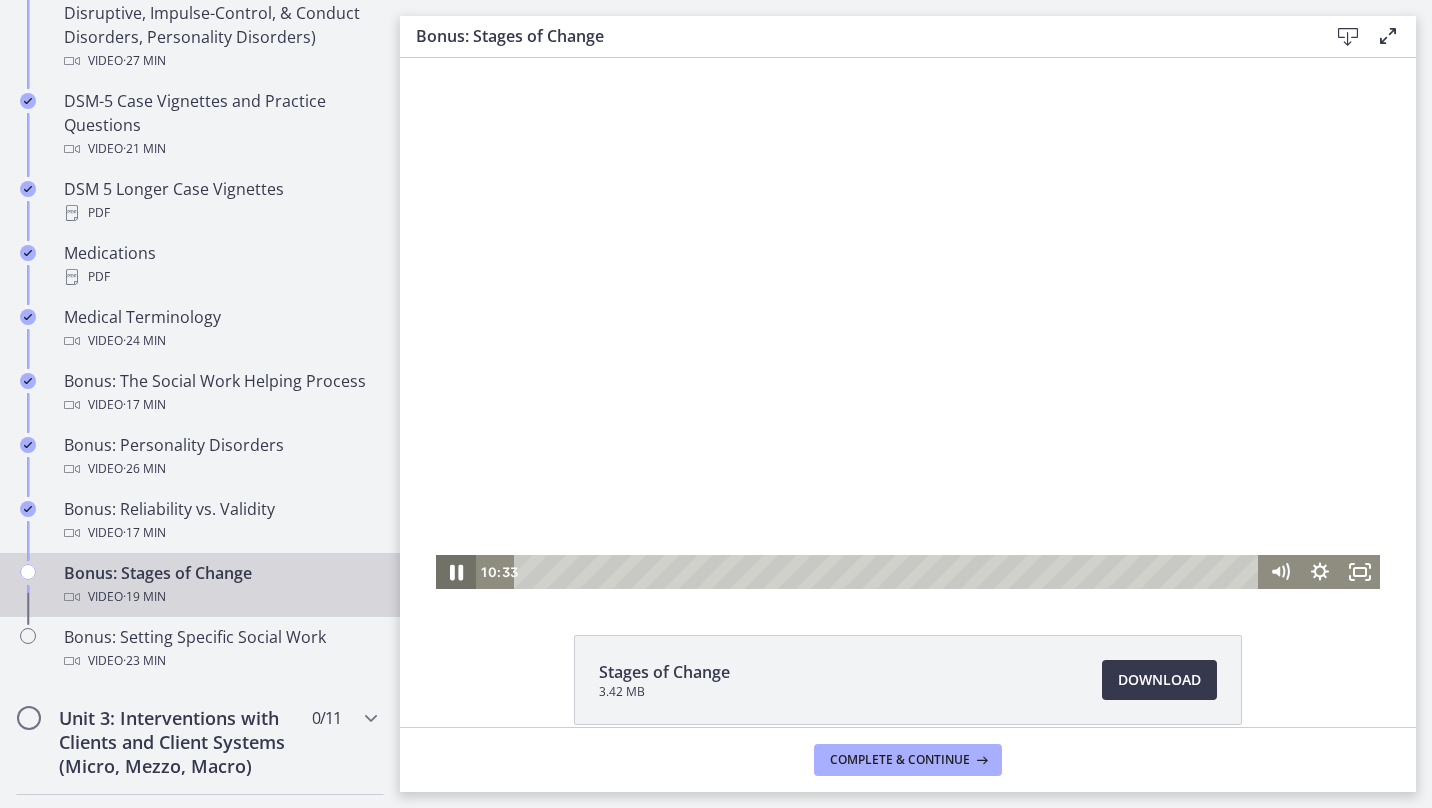 click 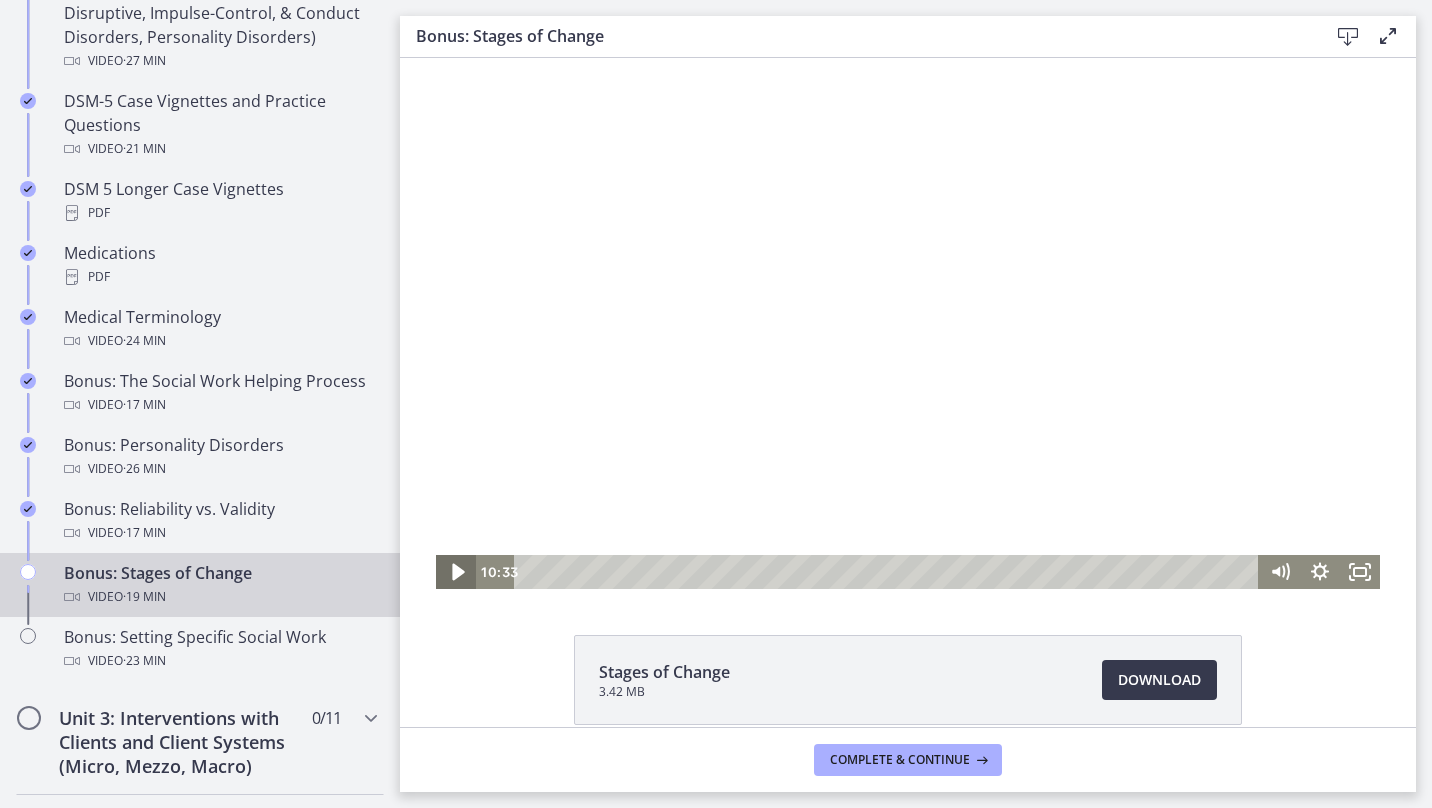 click 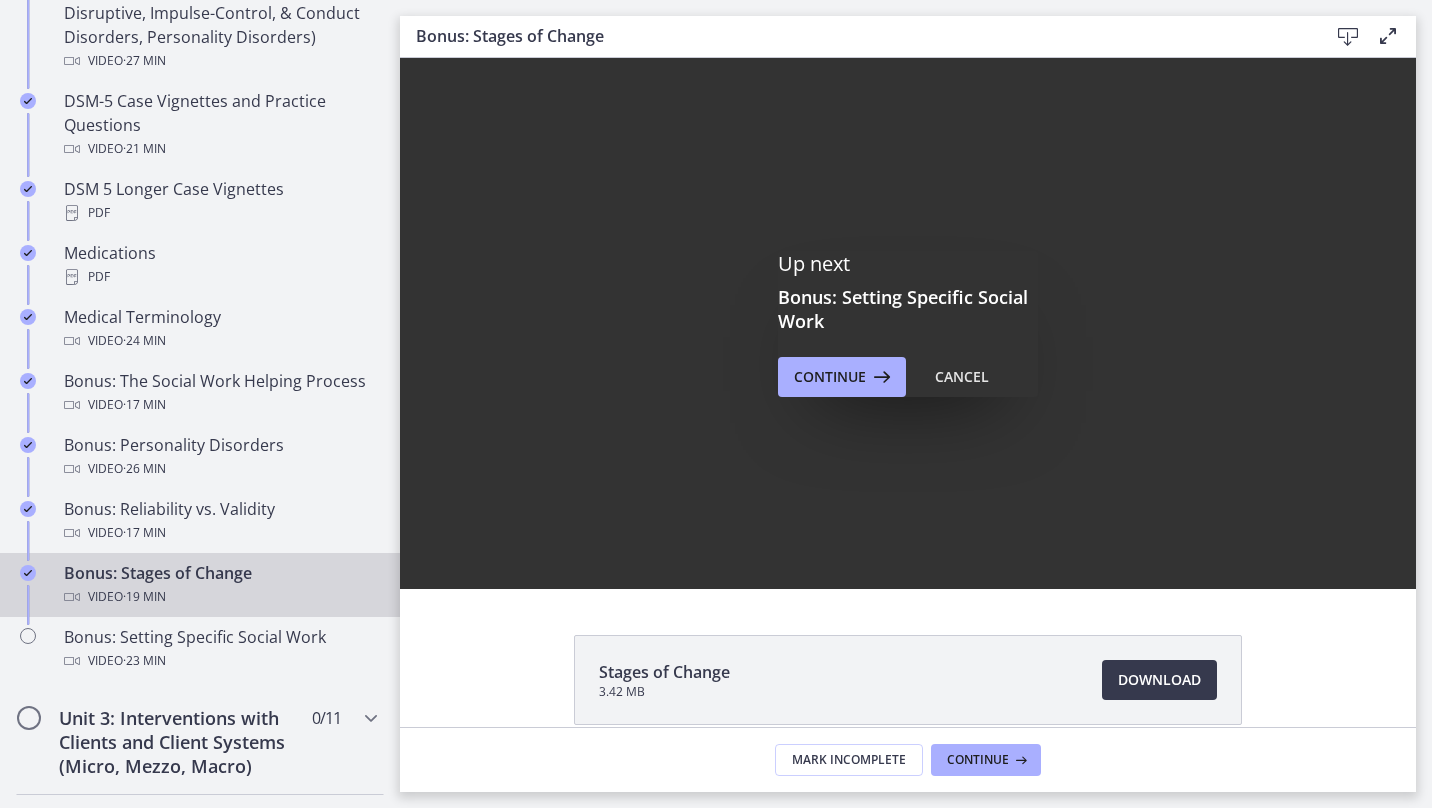 scroll, scrollTop: 0, scrollLeft: 0, axis: both 